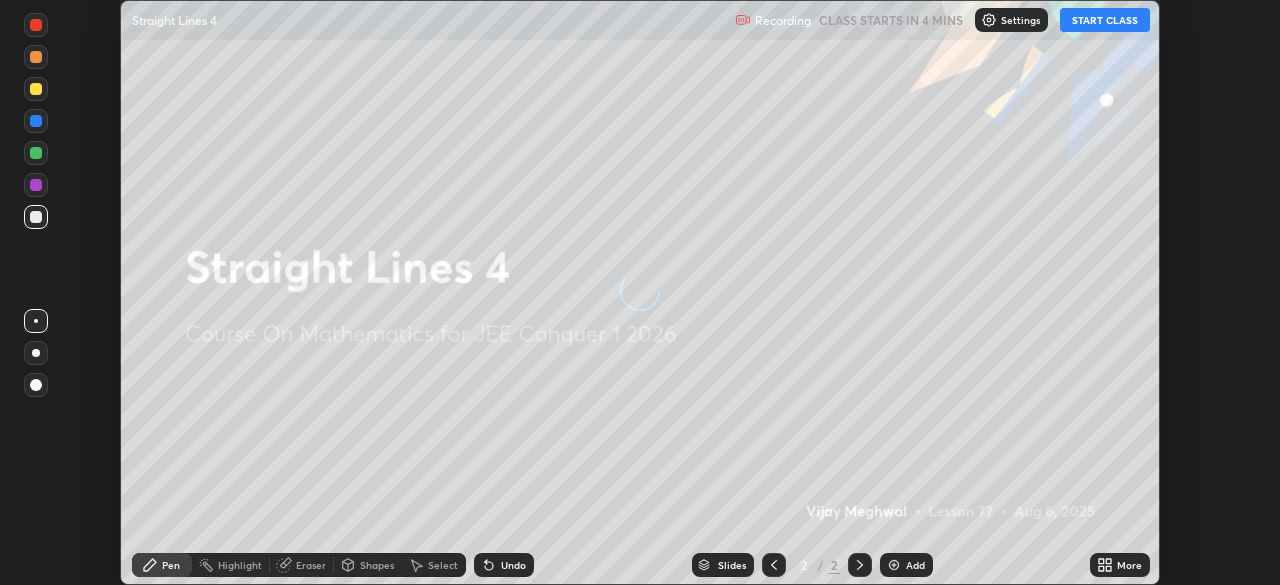 scroll, scrollTop: 0, scrollLeft: 0, axis: both 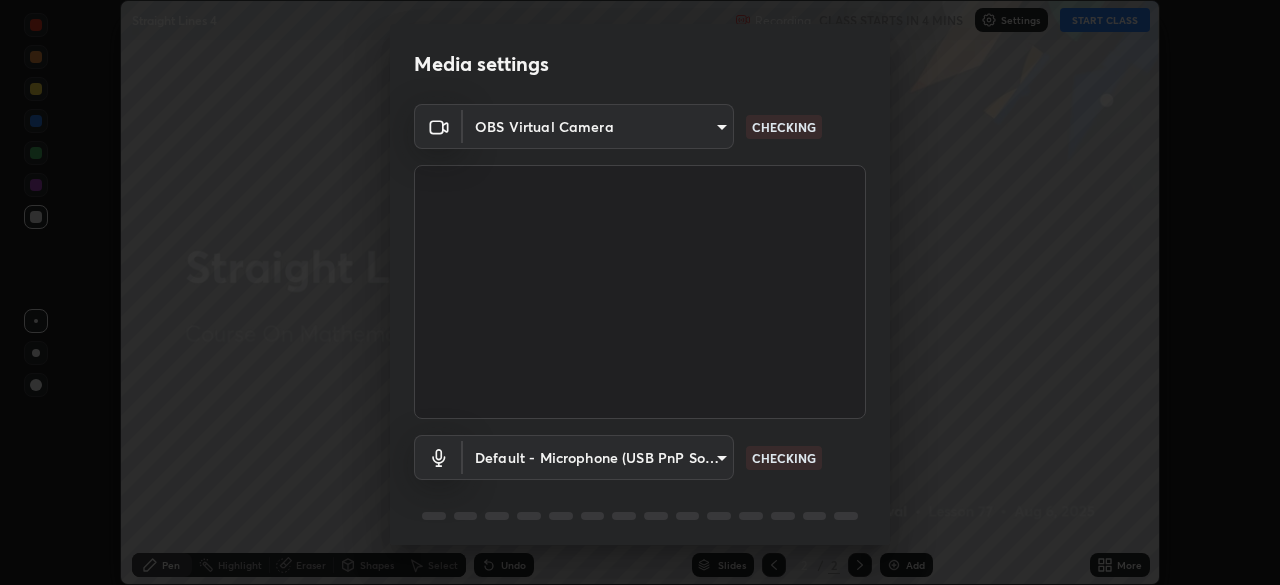 type on "e15fe1ebf70cde3bfcbeee335f8652014c7a9185cc29a01d69aea44f35fb34b8" 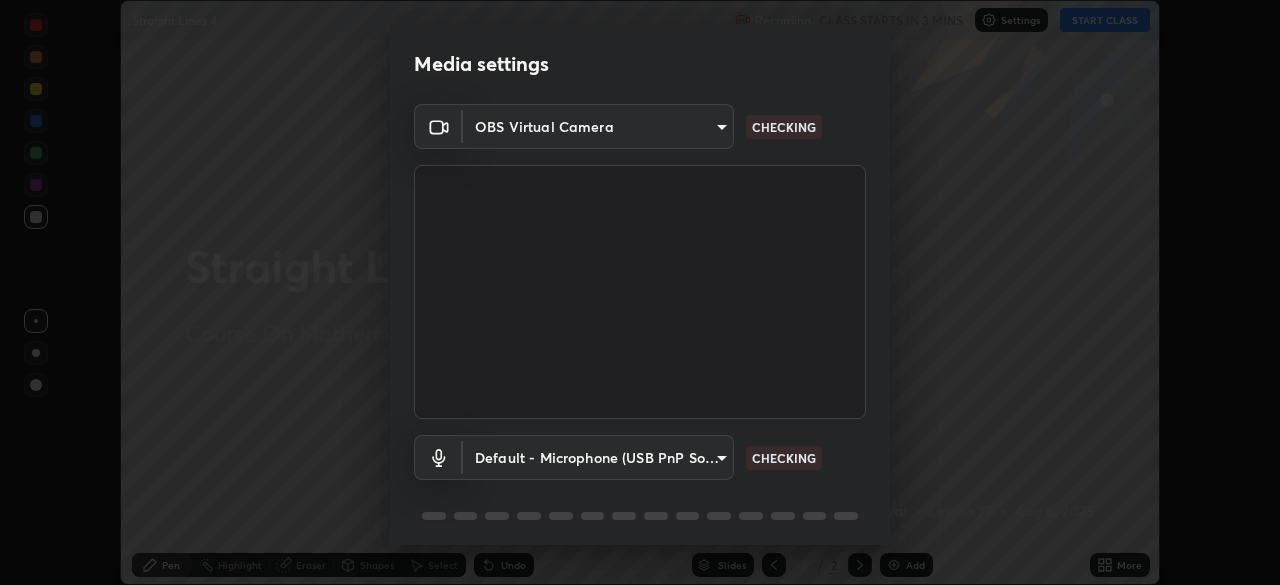 click on "Erase all Straight Lines 4 Recording CLASS STARTS IN 3 MINS Settings START CLASS Setting up your live class Straight Lines 4 • L77 of Course On Mathematics for JEE Conquer 1 2026 [PERSON] Pen Highlight Eraser Shapes Select Undo Slides 2 / 2 Add More No doubts shared Encourage your learners to ask a doubt for better clarity Report an issue Reason for reporting Buffering Chat not working Audio - Video sync issue Educator video quality low ​ Attach an image Report Media settings OBS Virtual Camera [HASH] CHECKING Default - Microphone (USB PnP Sound Device) default CHECKING 1 / 5 Next" at bounding box center [640, 292] 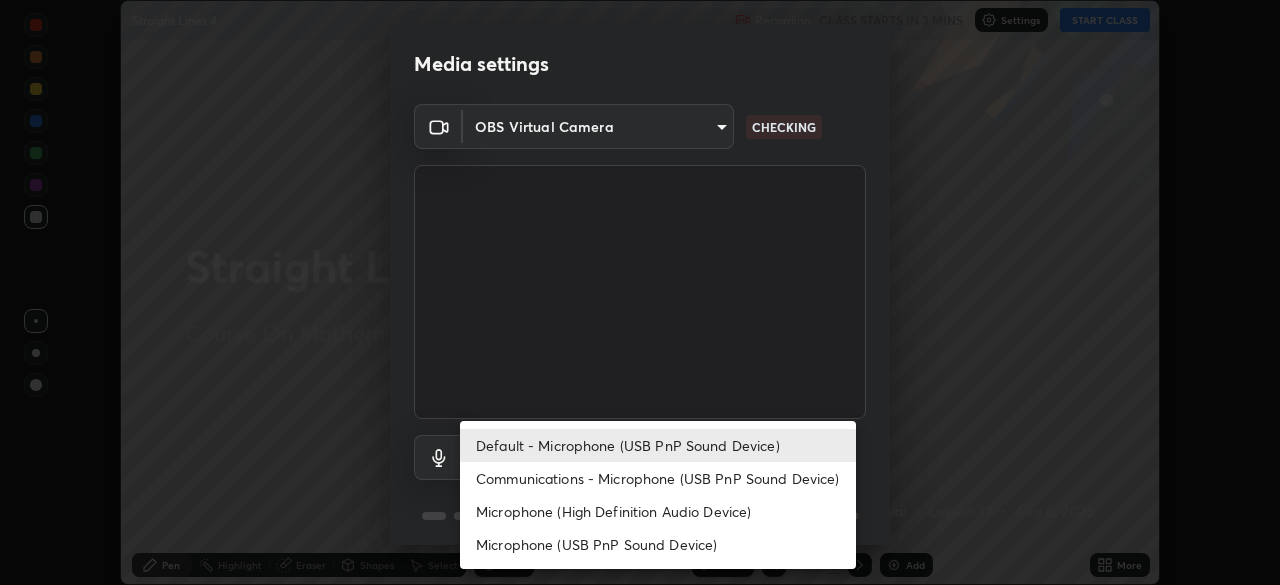 click on "Communications - Microphone (USB PnP Sound Device)" at bounding box center (658, 478) 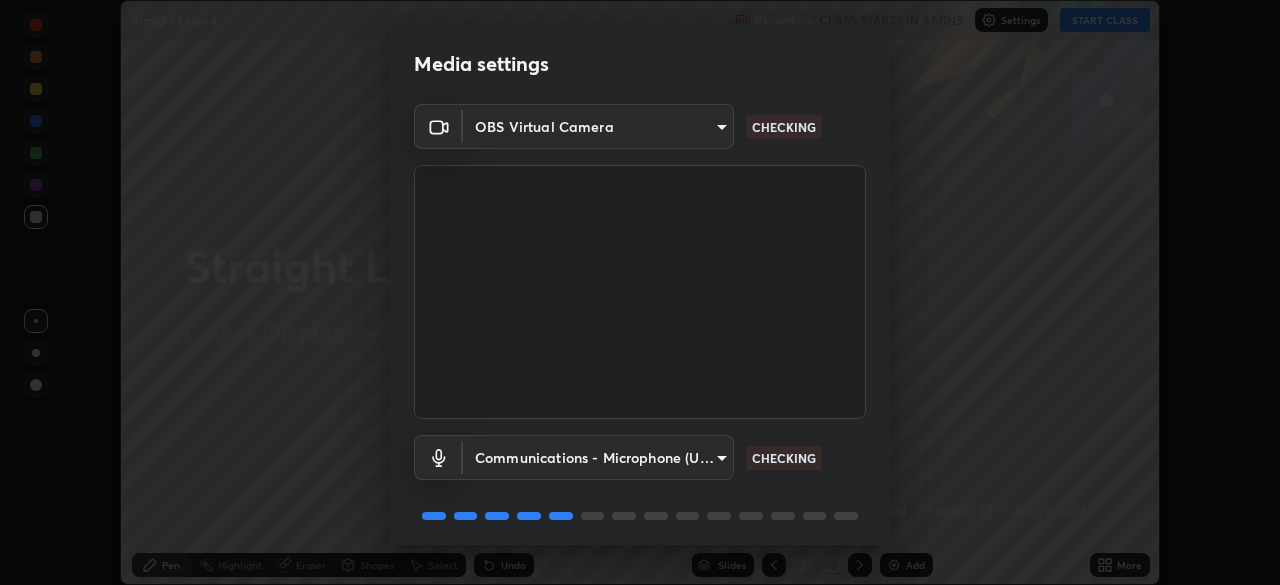 scroll, scrollTop: 71, scrollLeft: 0, axis: vertical 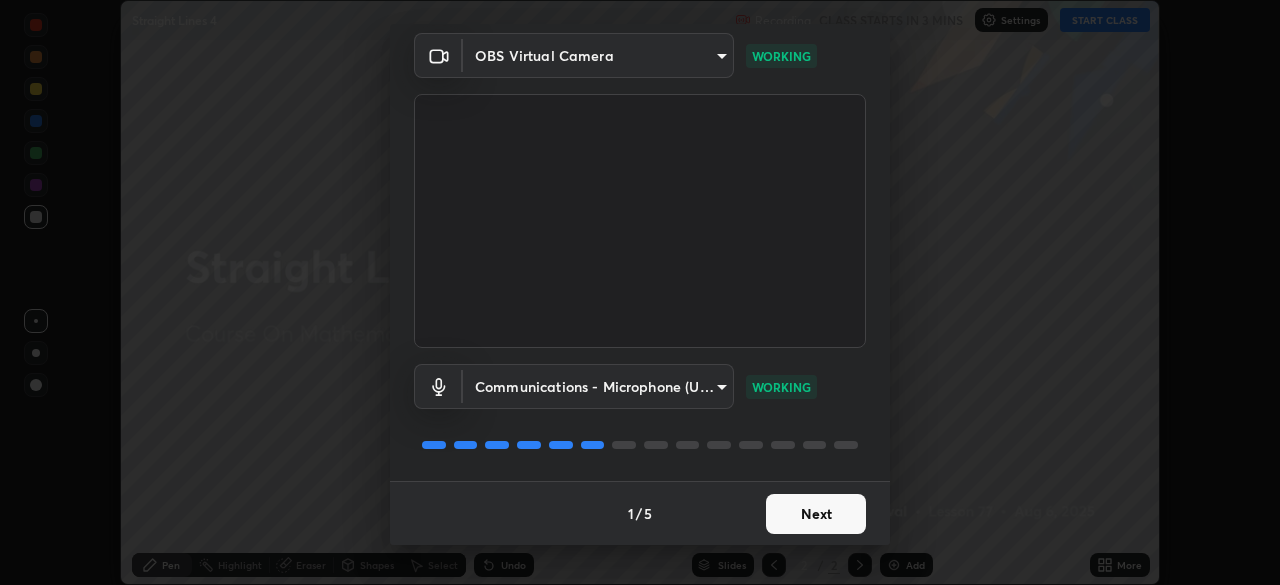click on "Next" at bounding box center [816, 514] 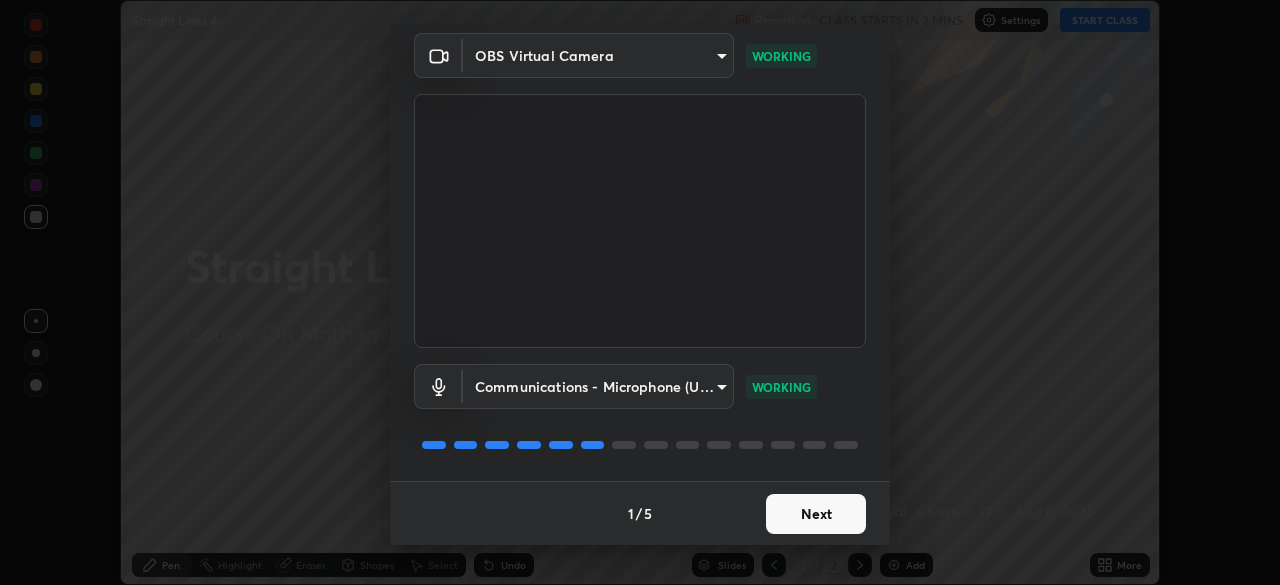 scroll, scrollTop: 0, scrollLeft: 0, axis: both 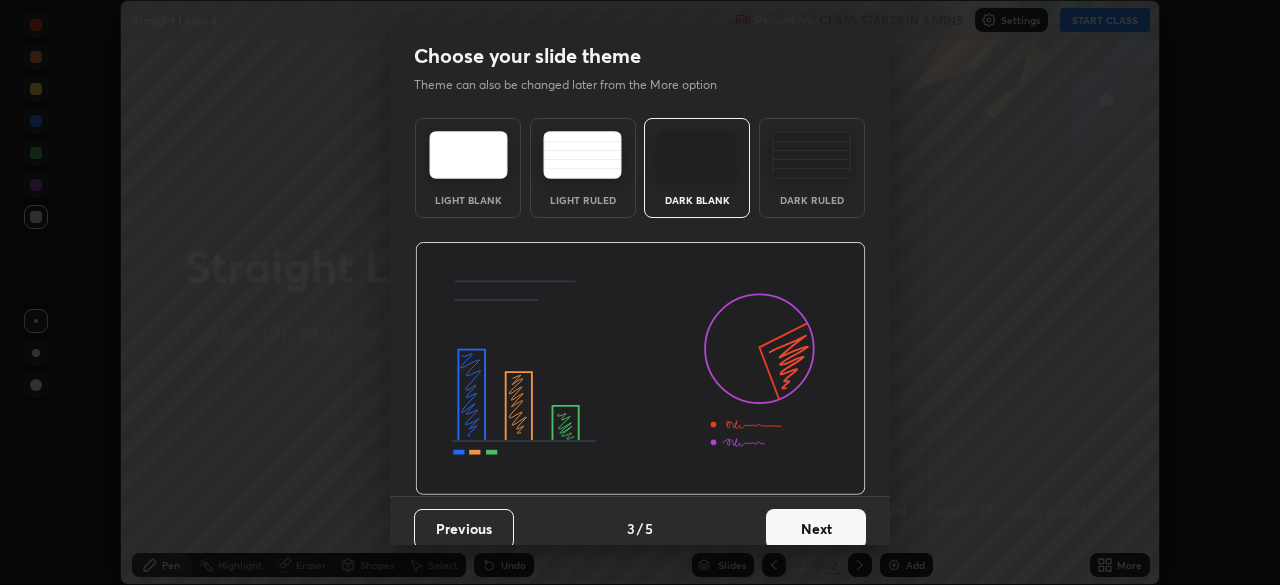 click on "Next" at bounding box center [816, 529] 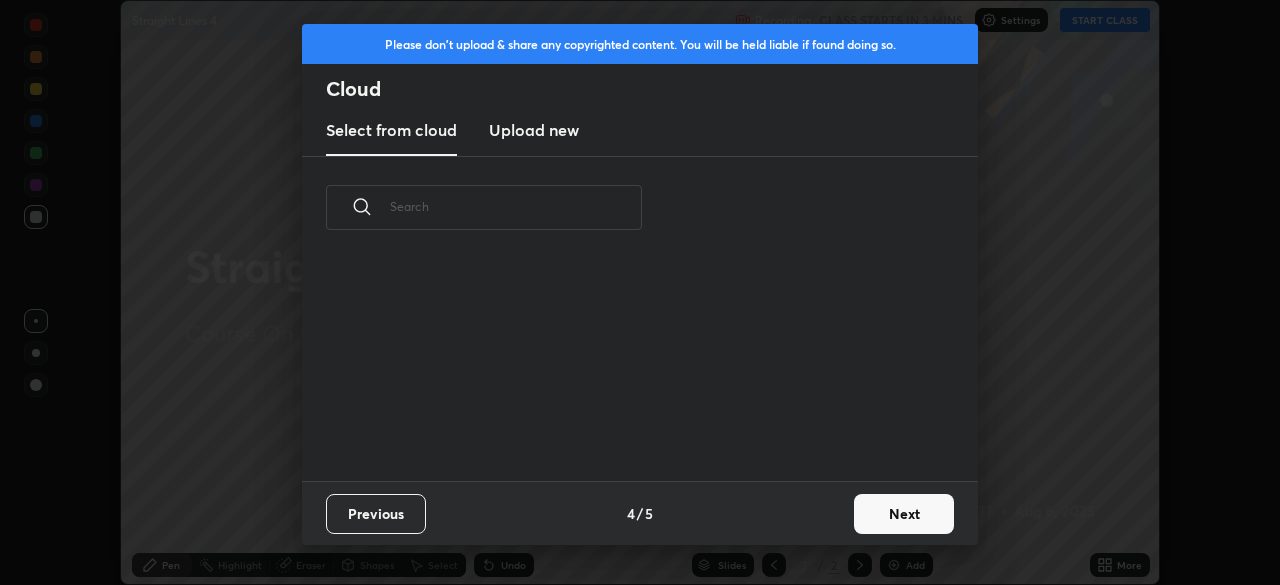 click on "Next" at bounding box center [904, 514] 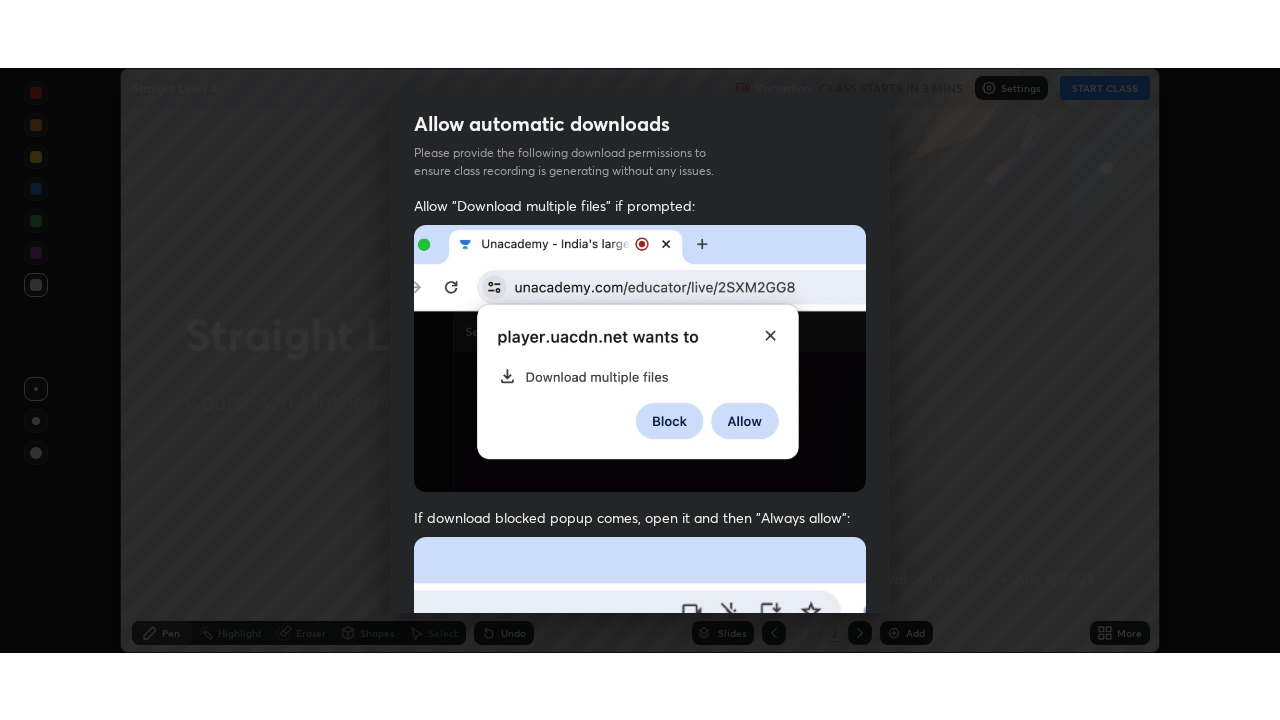 scroll, scrollTop: 479, scrollLeft: 0, axis: vertical 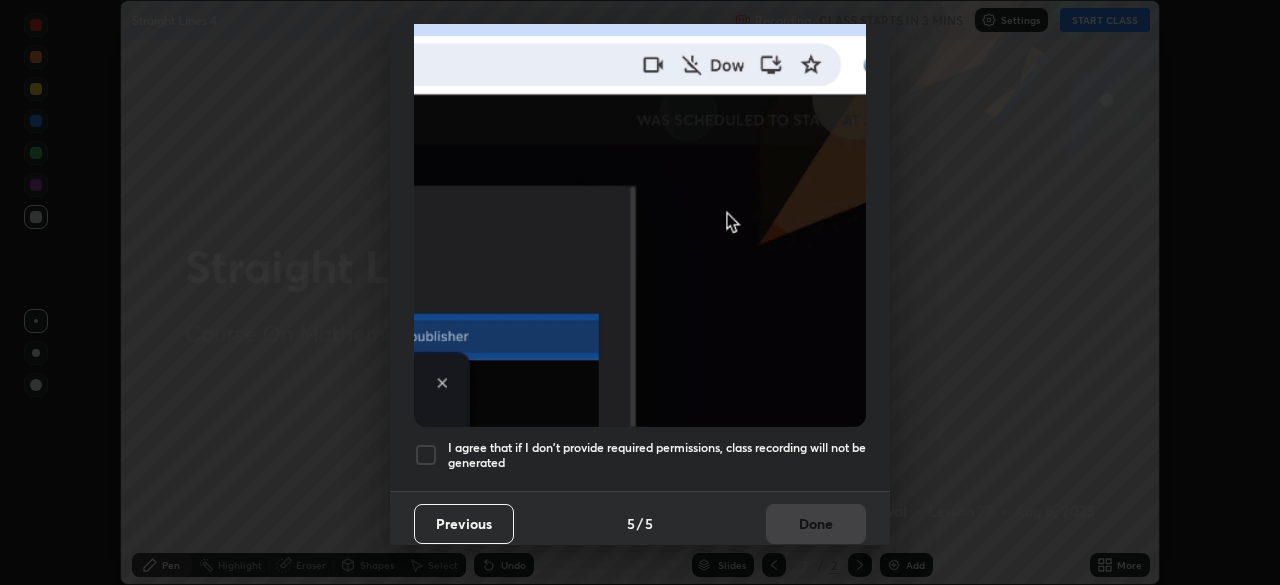 click at bounding box center (426, 455) 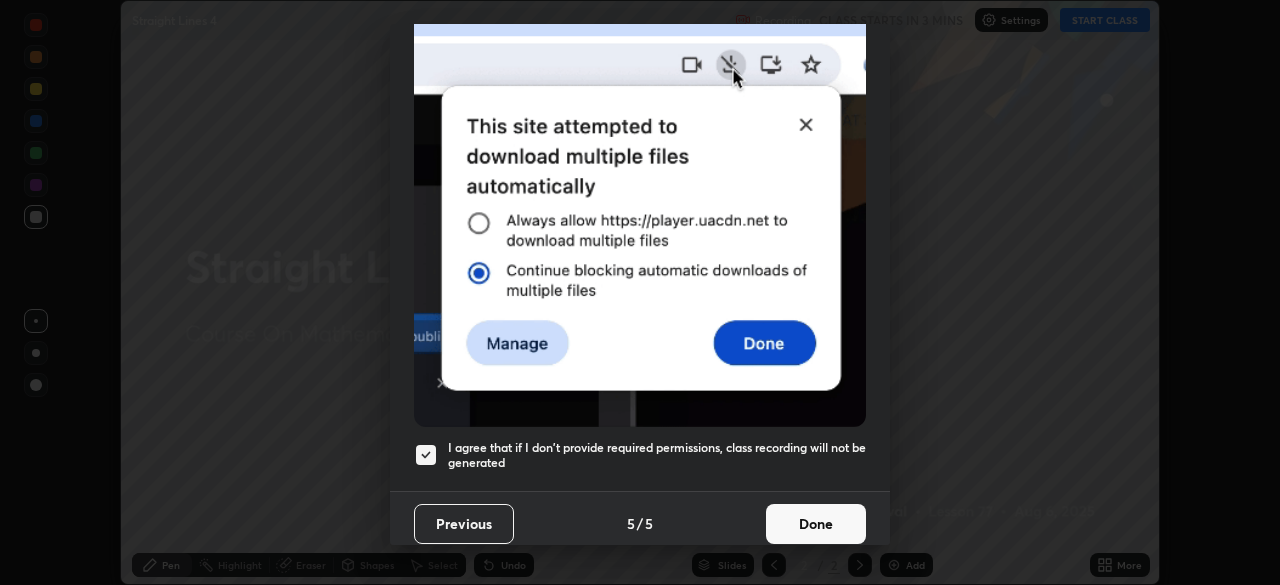 click on "Done" at bounding box center [816, 524] 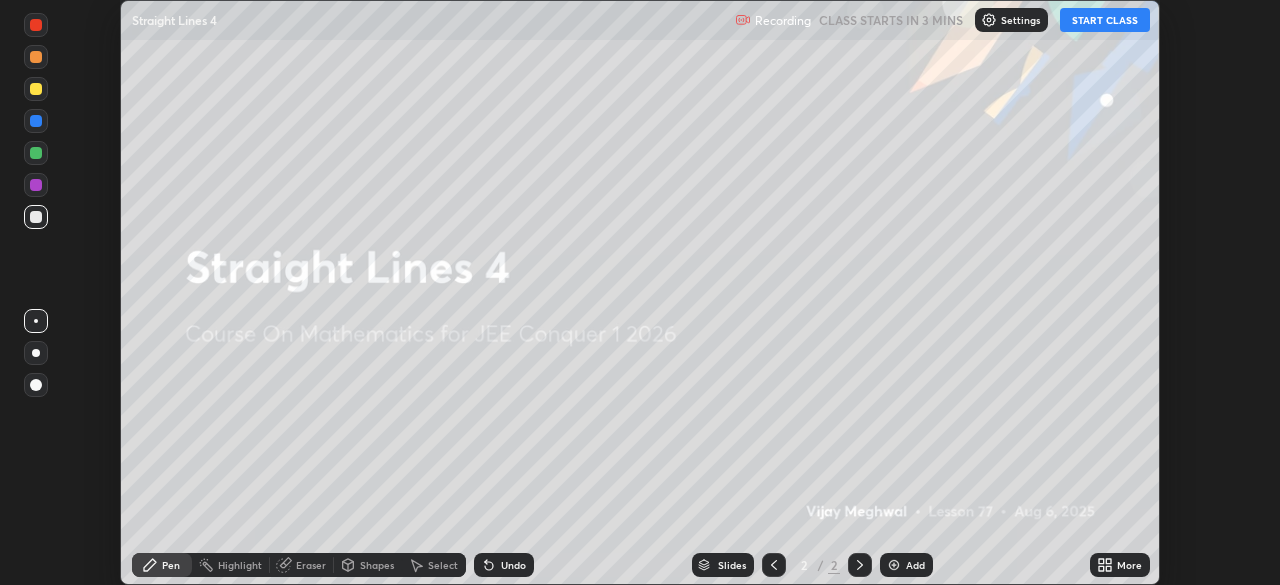 click on "START CLASS" at bounding box center (1105, 20) 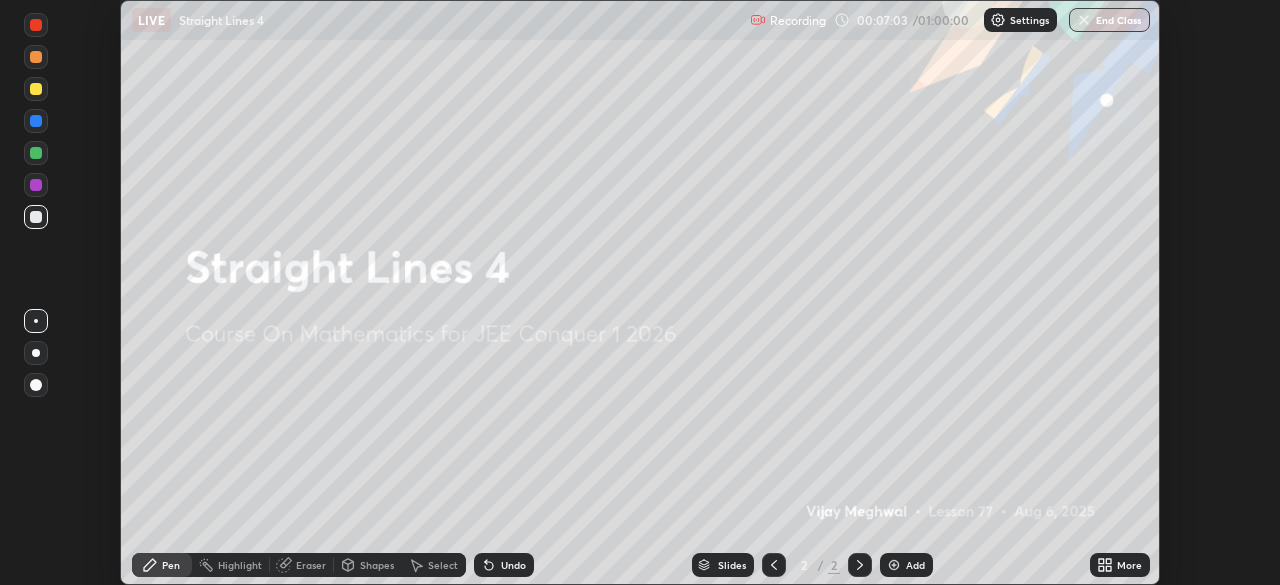 click 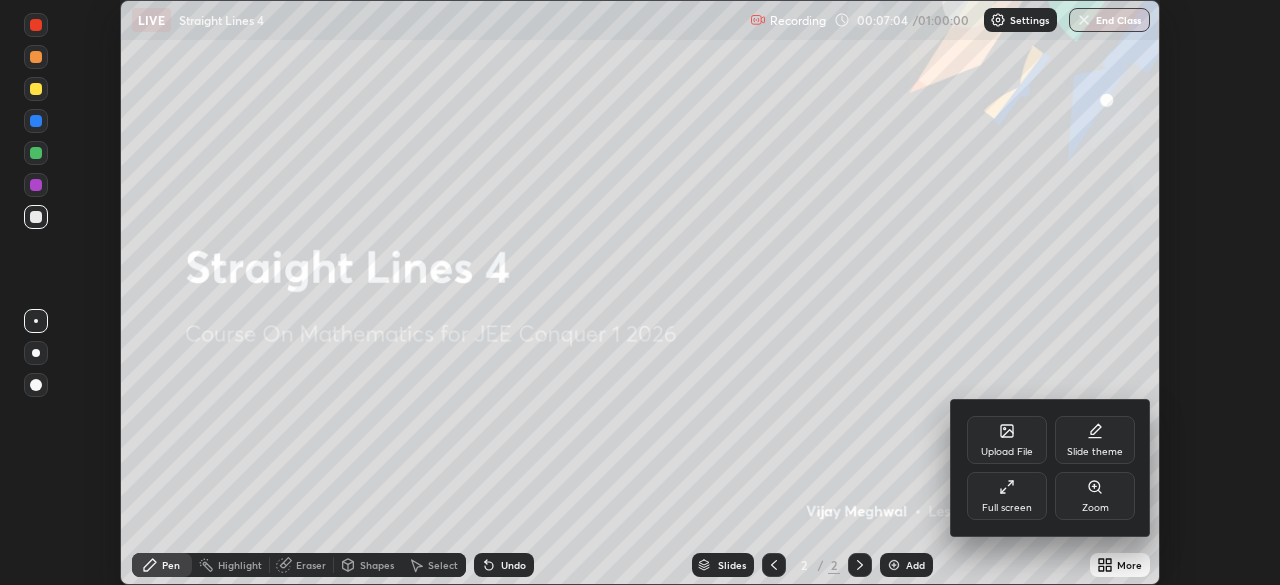 click 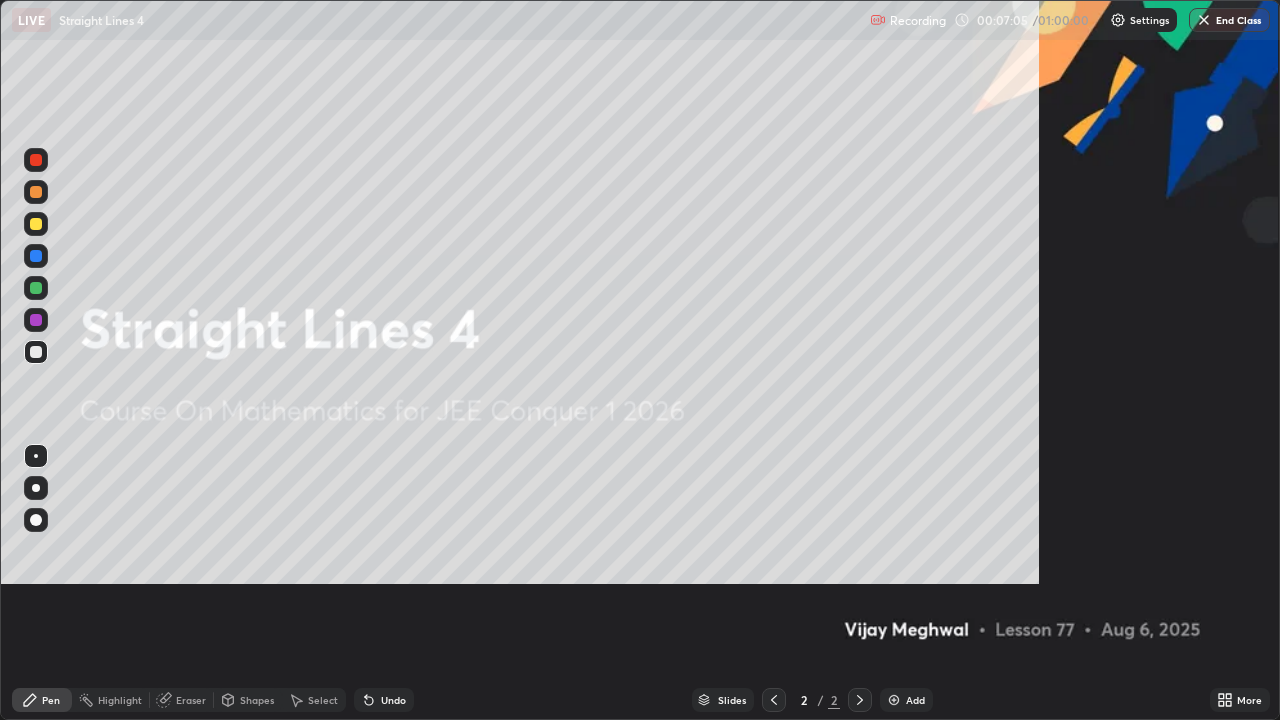 scroll, scrollTop: 99280, scrollLeft: 98720, axis: both 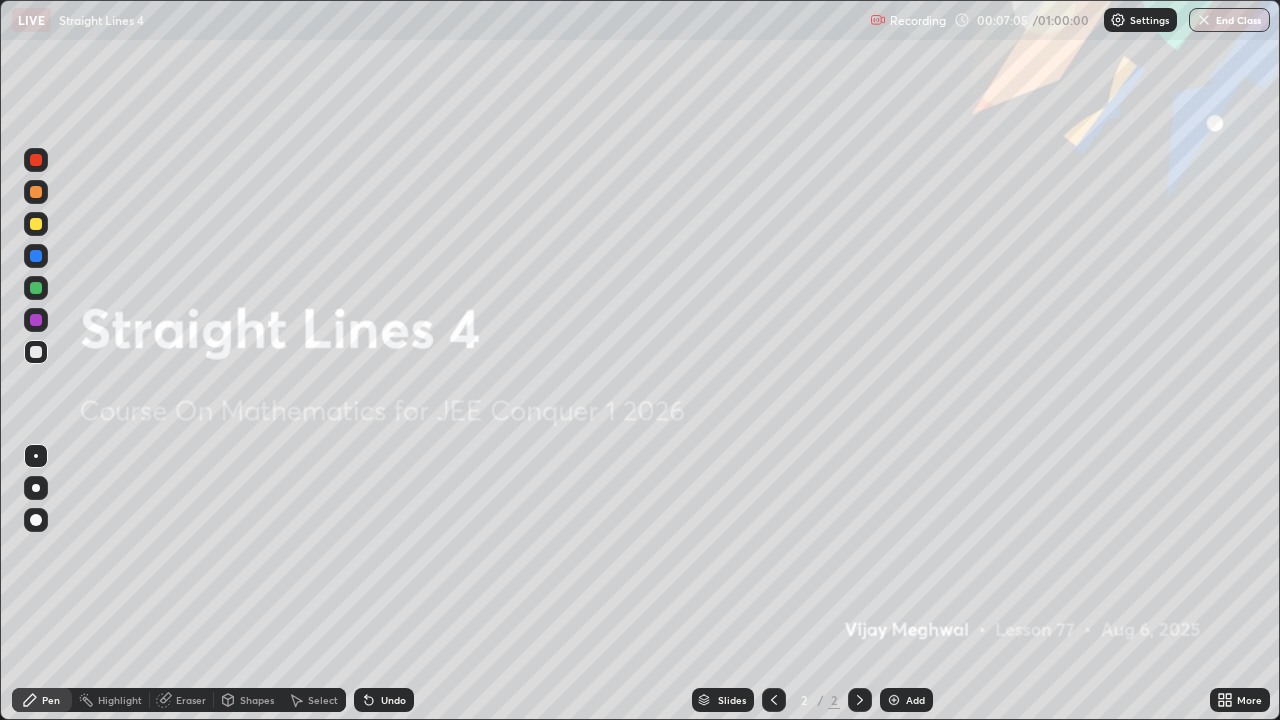 click on "Add" at bounding box center (915, 700) 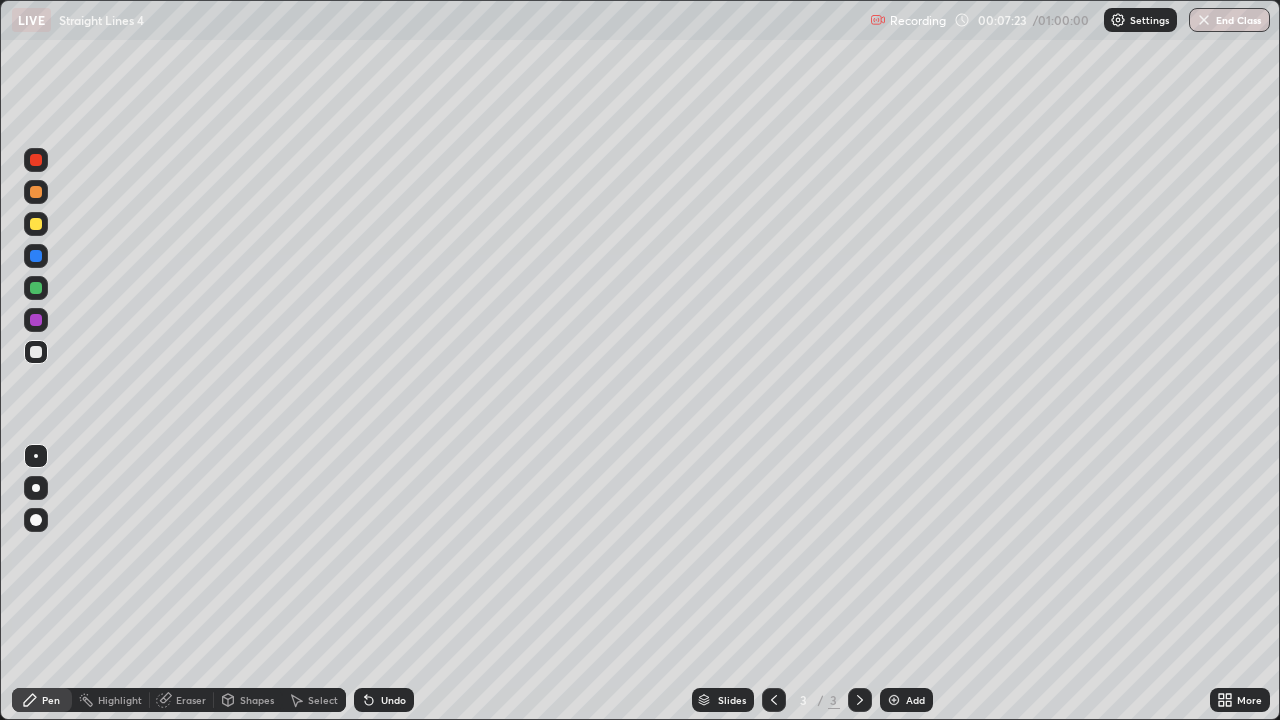 click at bounding box center (36, 224) 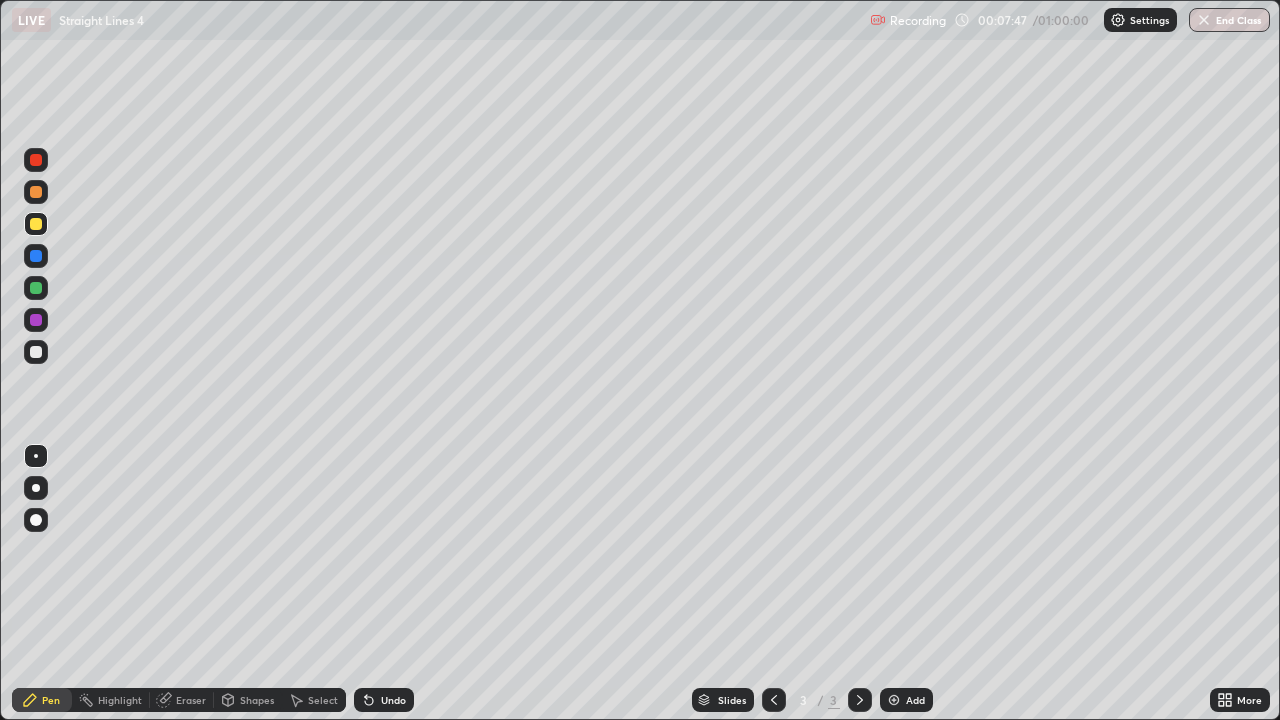 click on "Undo" at bounding box center [393, 700] 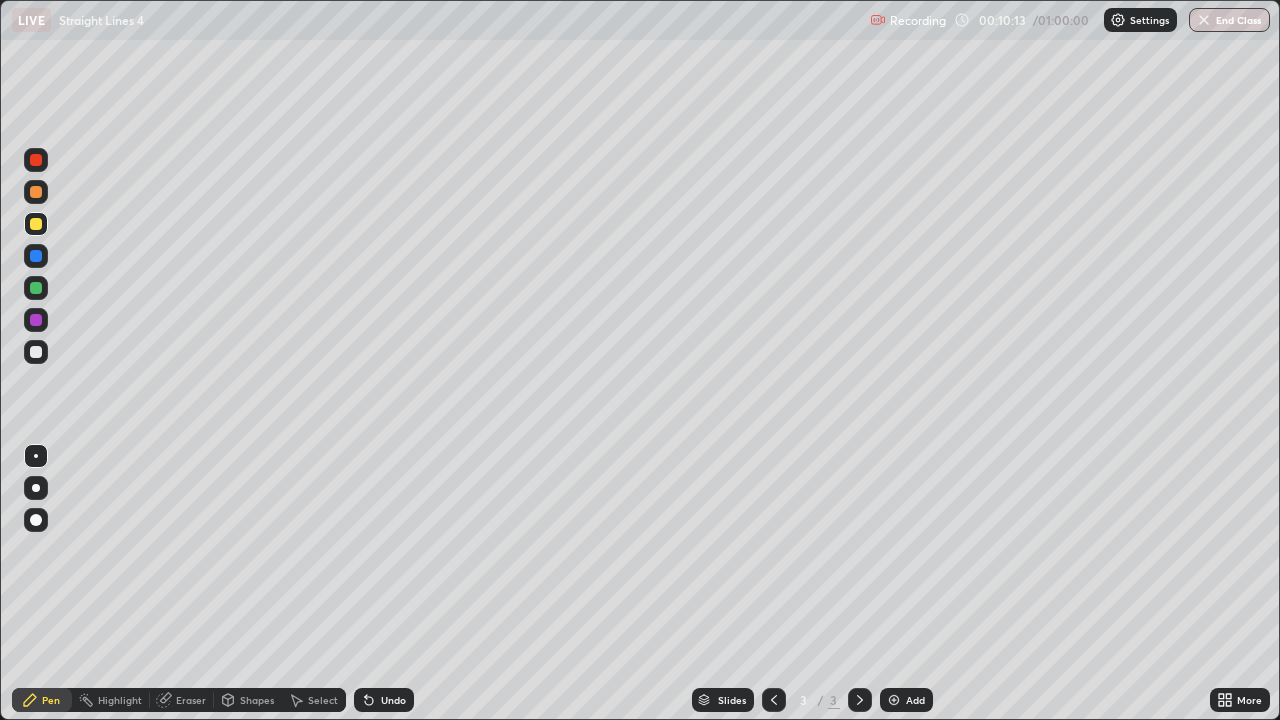 click at bounding box center [894, 700] 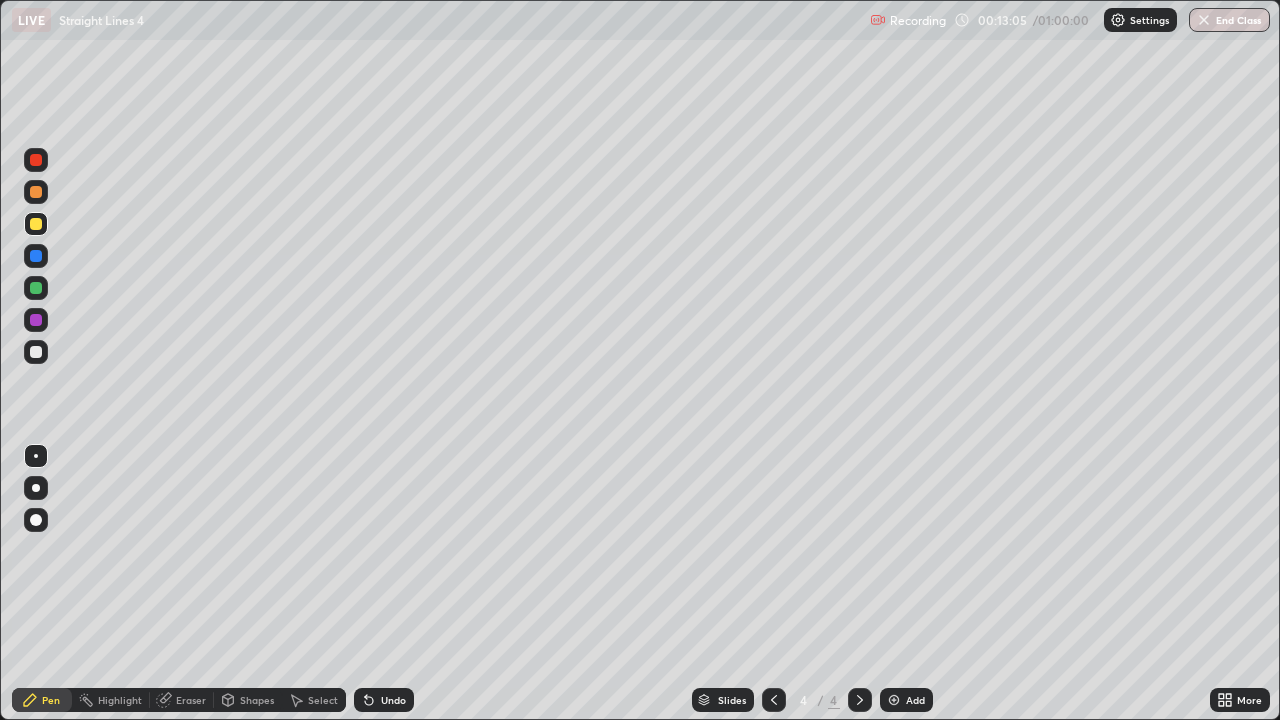 click on "Add" at bounding box center (906, 700) 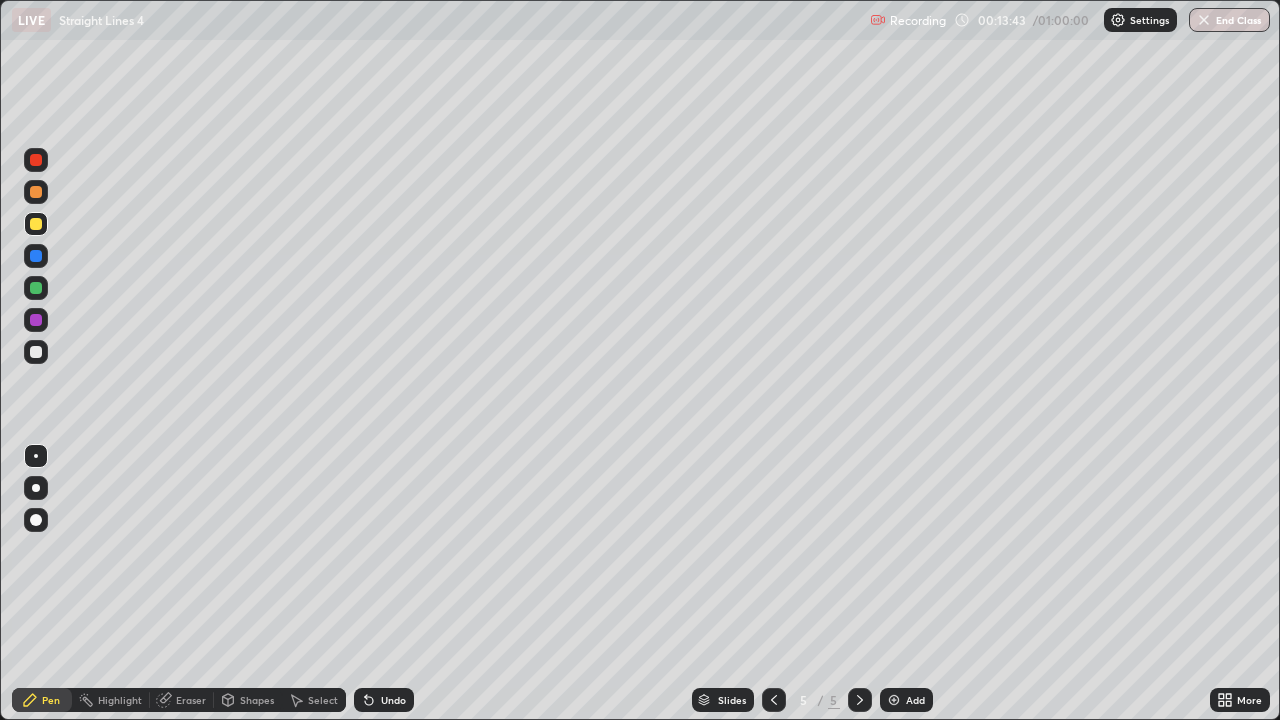 click on "Undo" at bounding box center (393, 700) 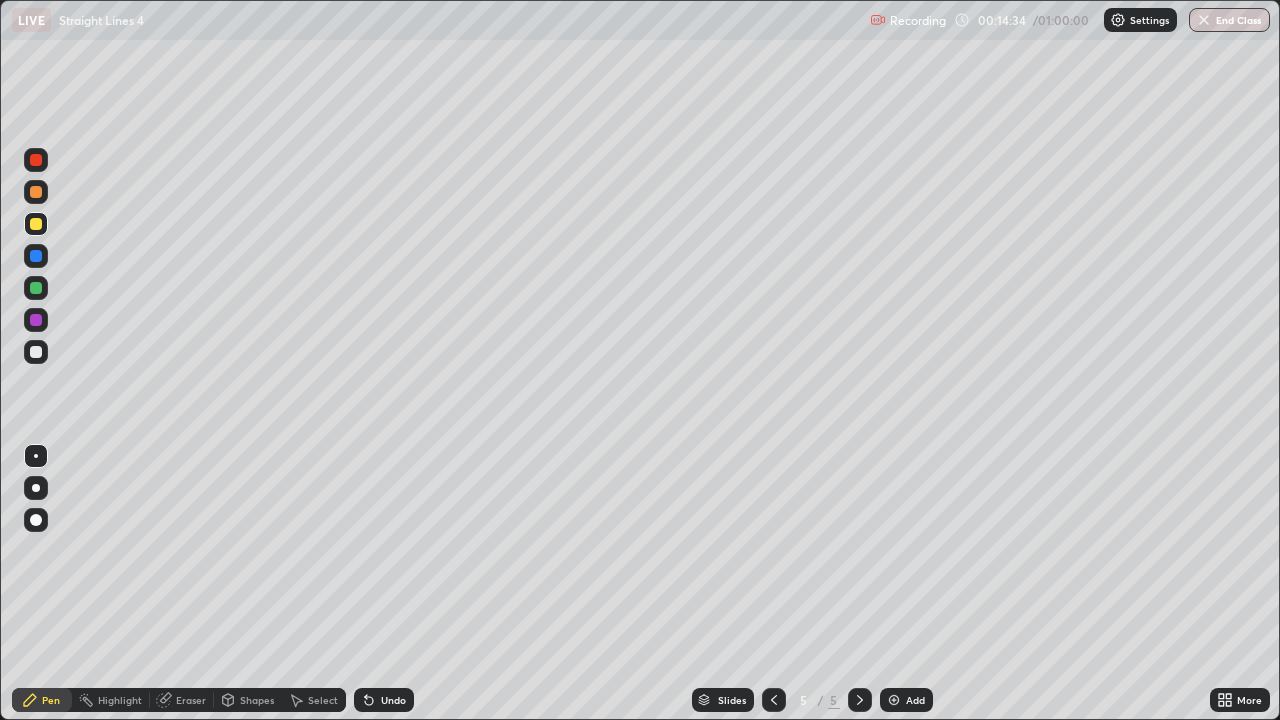 click at bounding box center (36, 352) 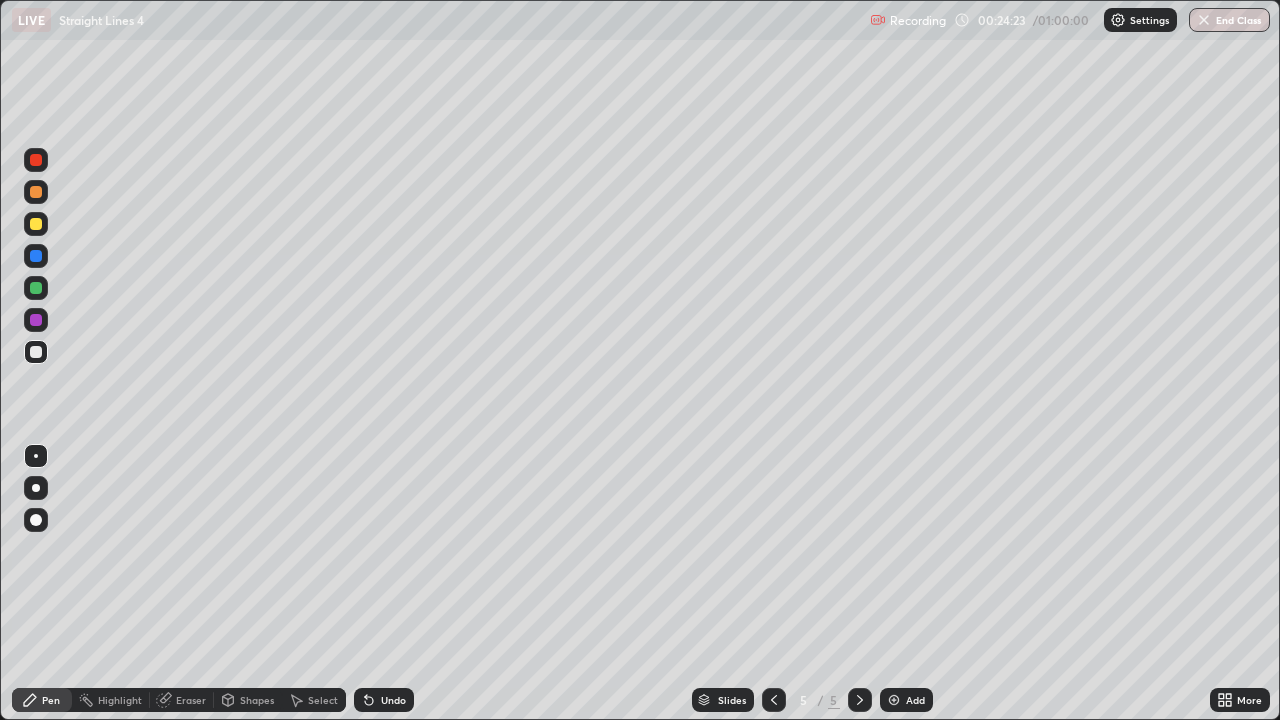 click on "Add" at bounding box center [906, 700] 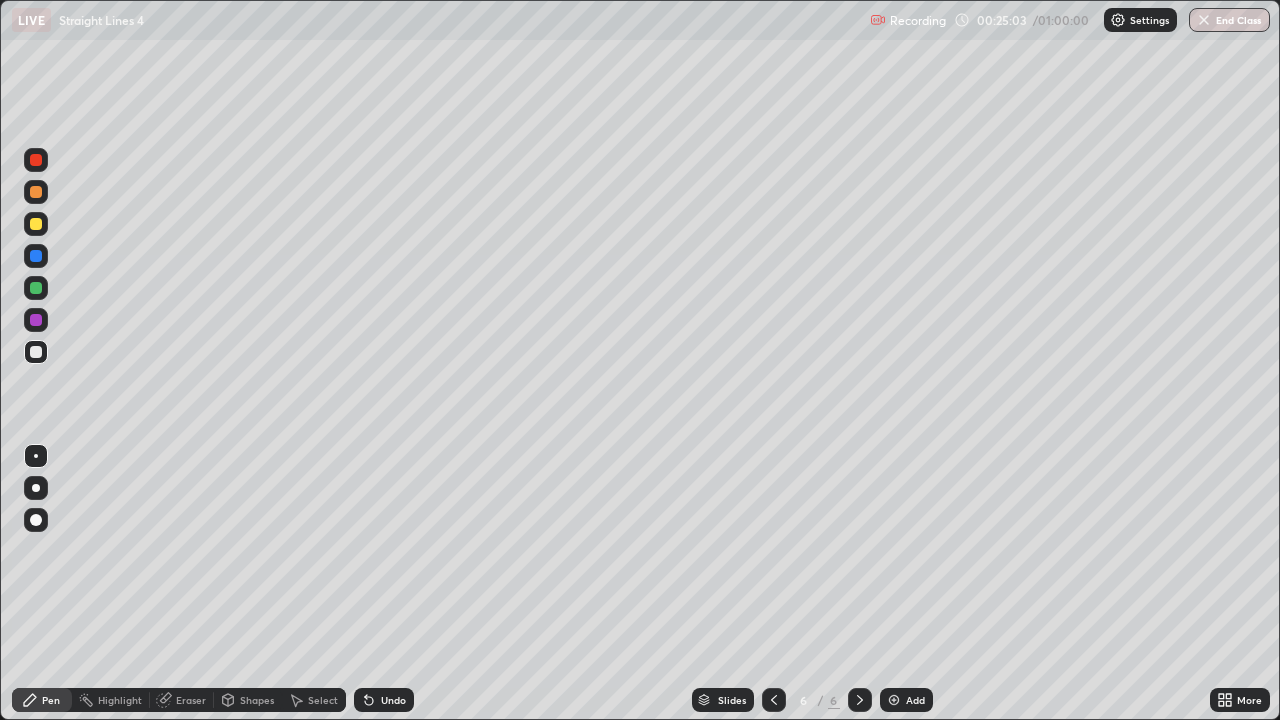 click on "Undo" at bounding box center (393, 700) 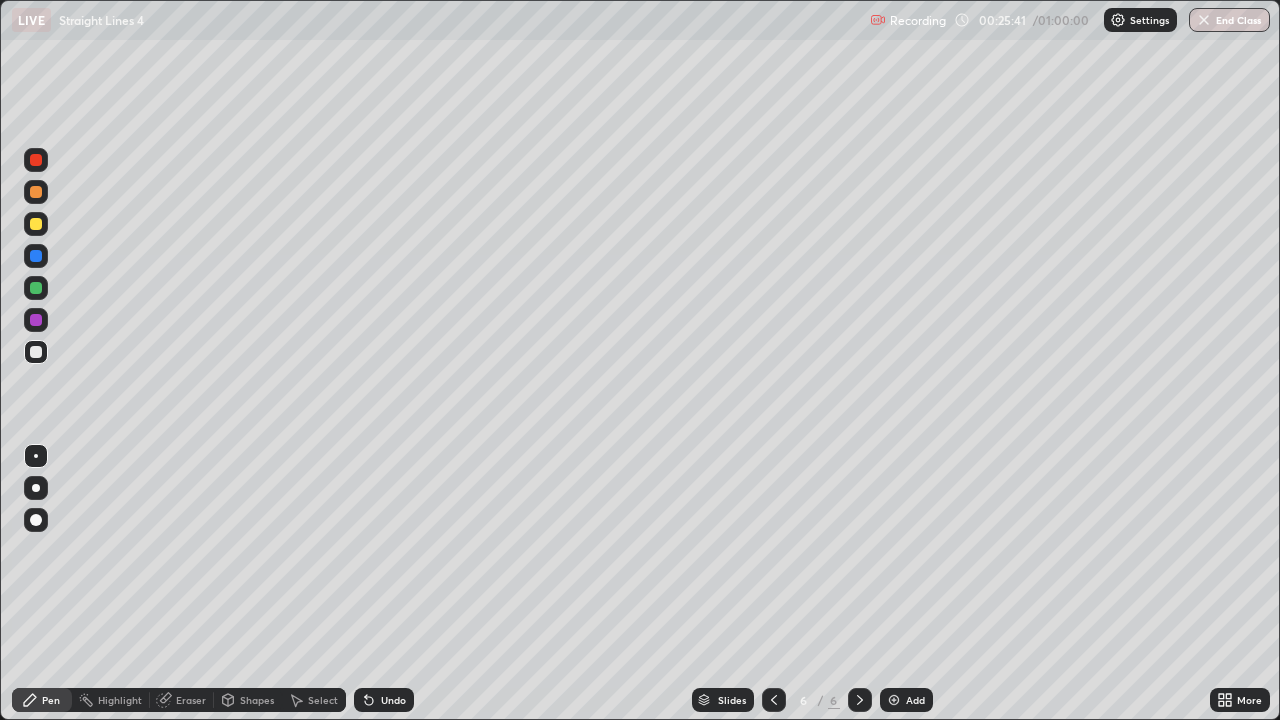 click on "Undo" at bounding box center [384, 700] 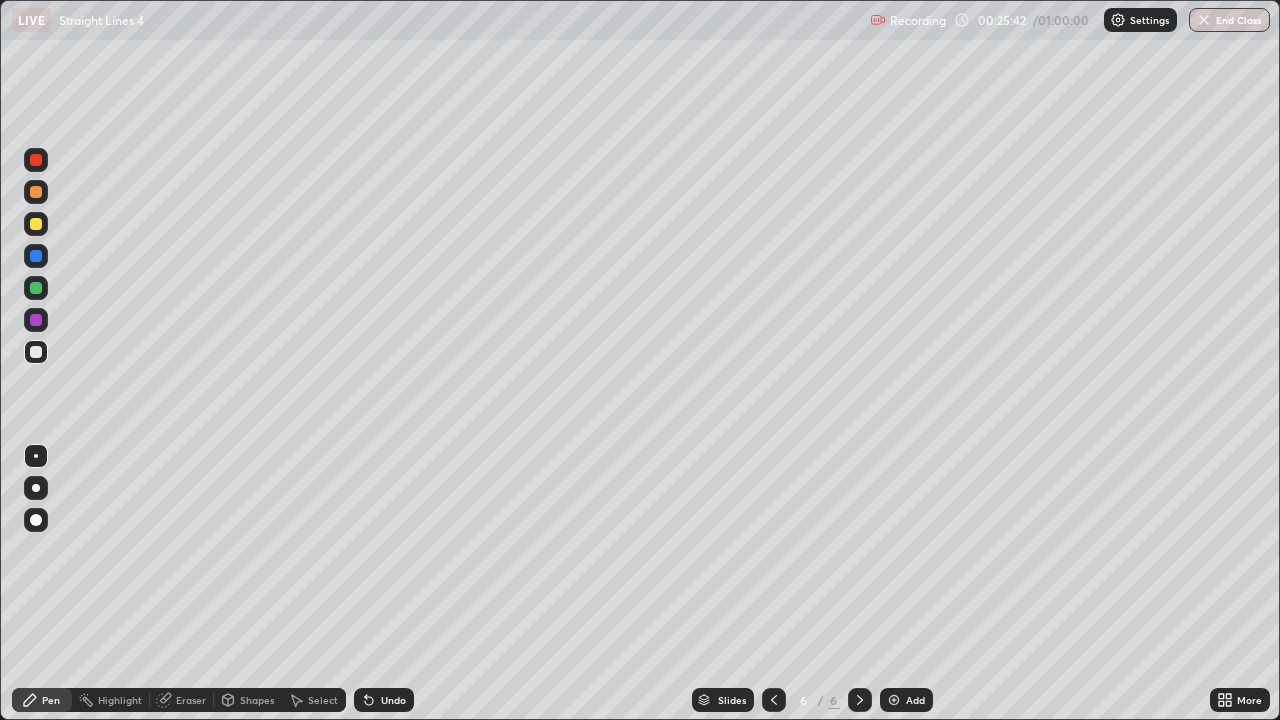 click on "Undo" at bounding box center (393, 700) 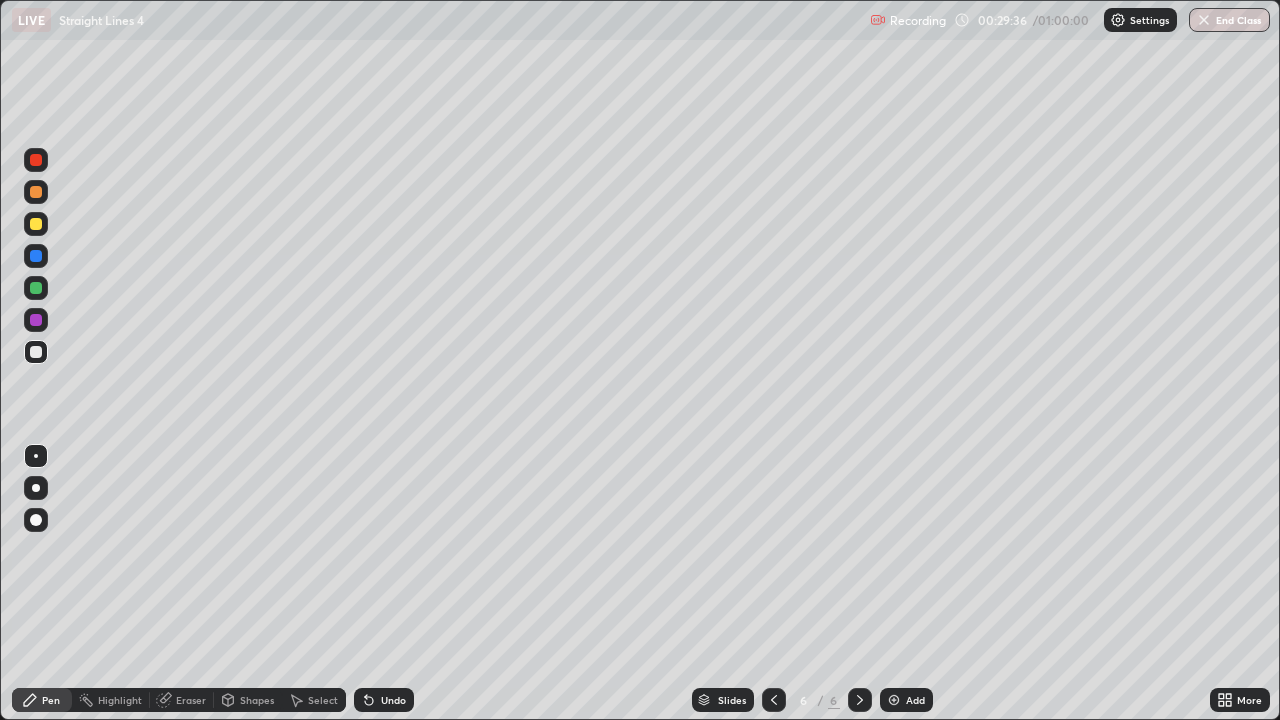 click at bounding box center (894, 700) 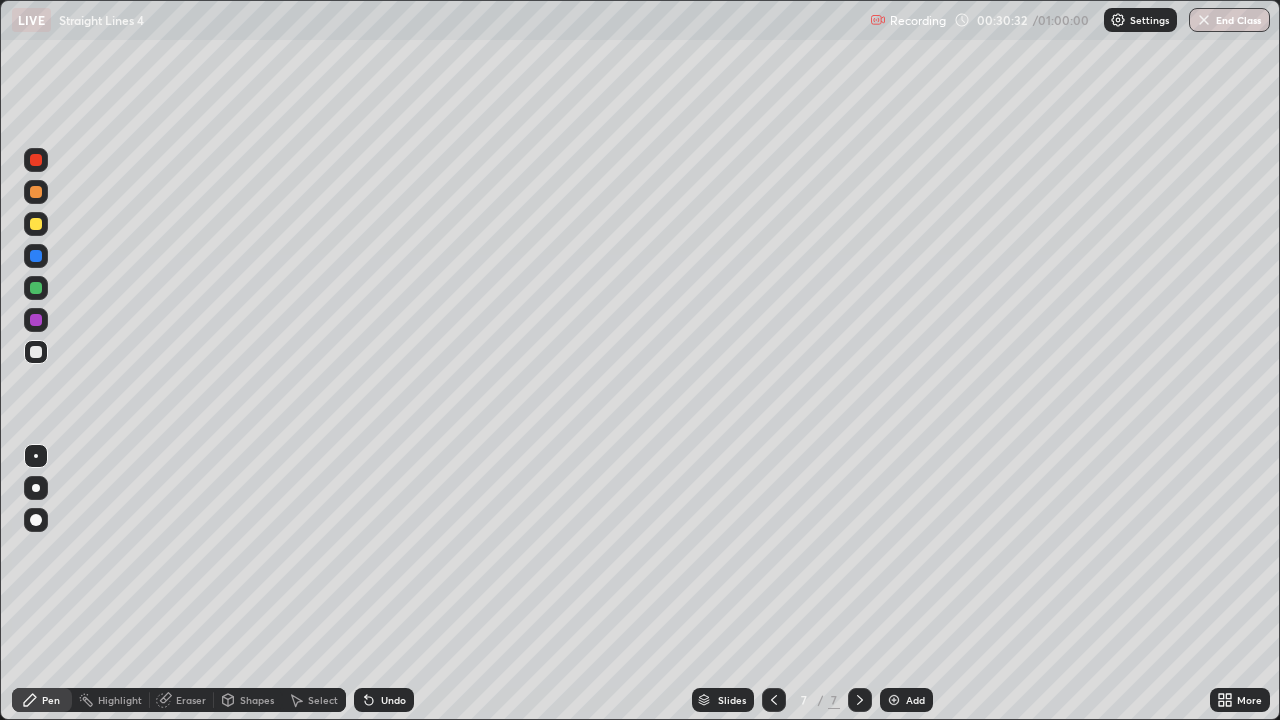 click on "Undo" at bounding box center (393, 700) 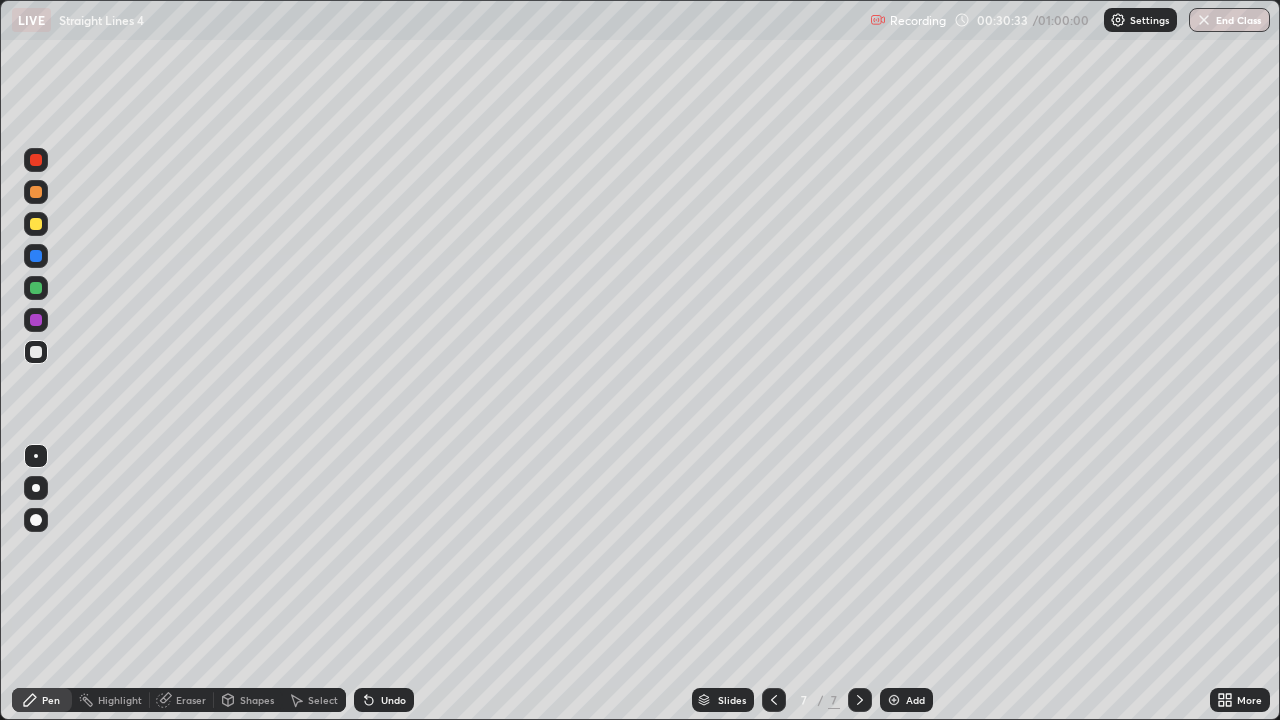 click on "Undo" at bounding box center [384, 700] 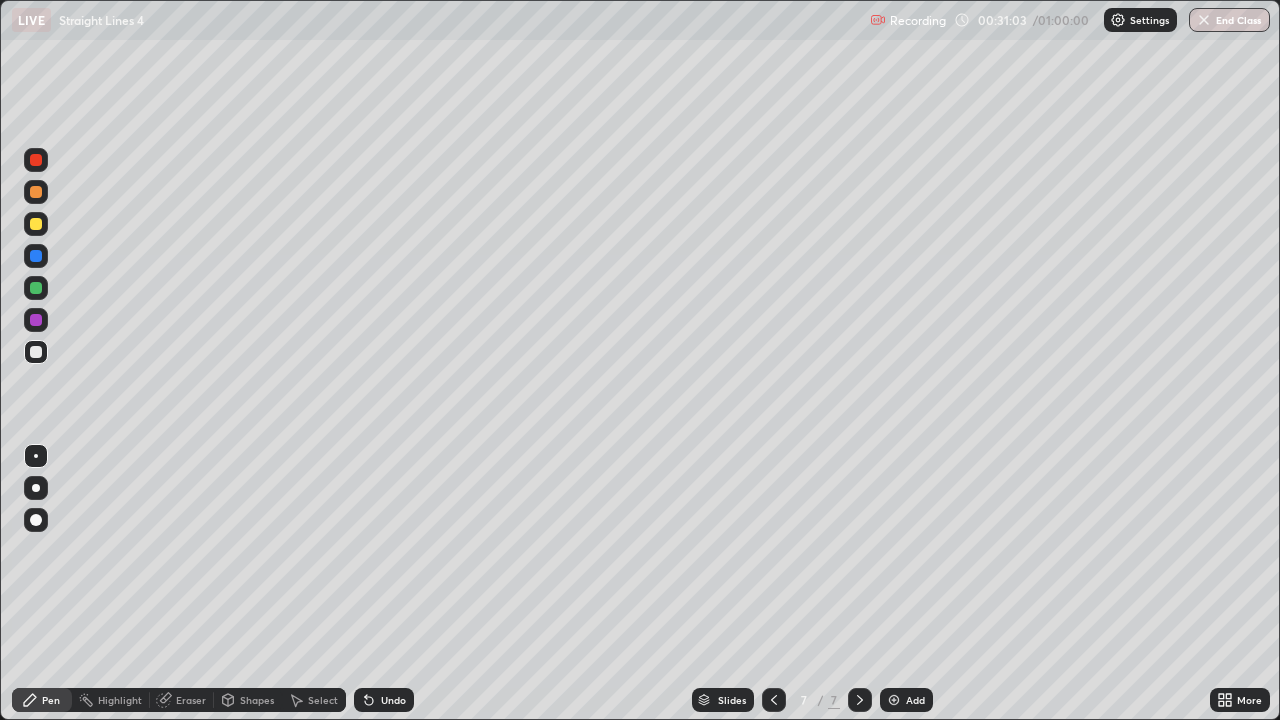 click at bounding box center [36, 224] 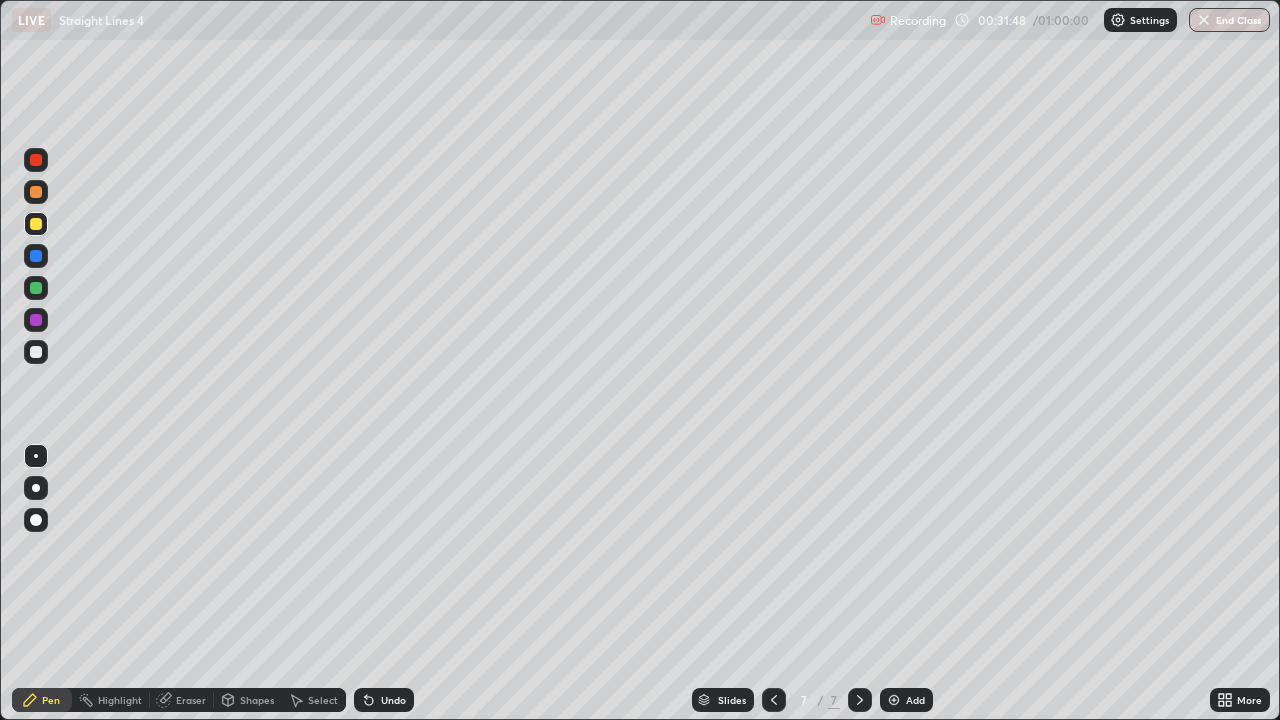 click at bounding box center (36, 288) 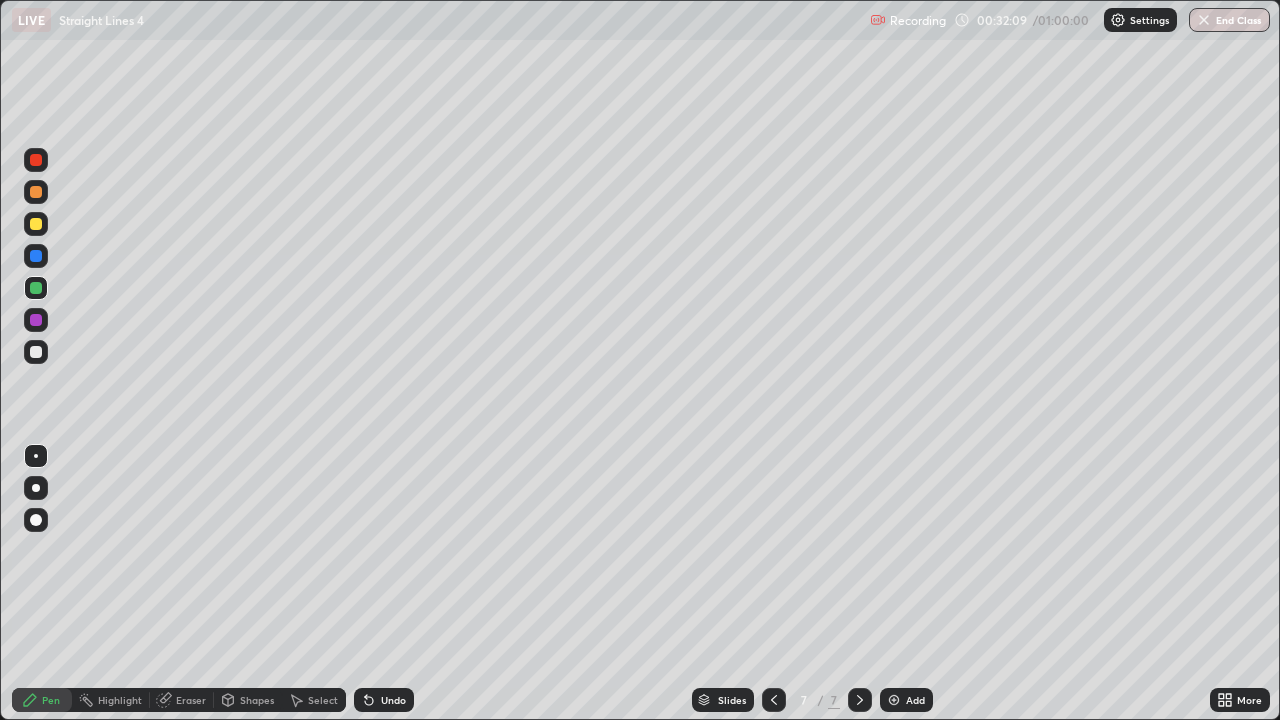 click 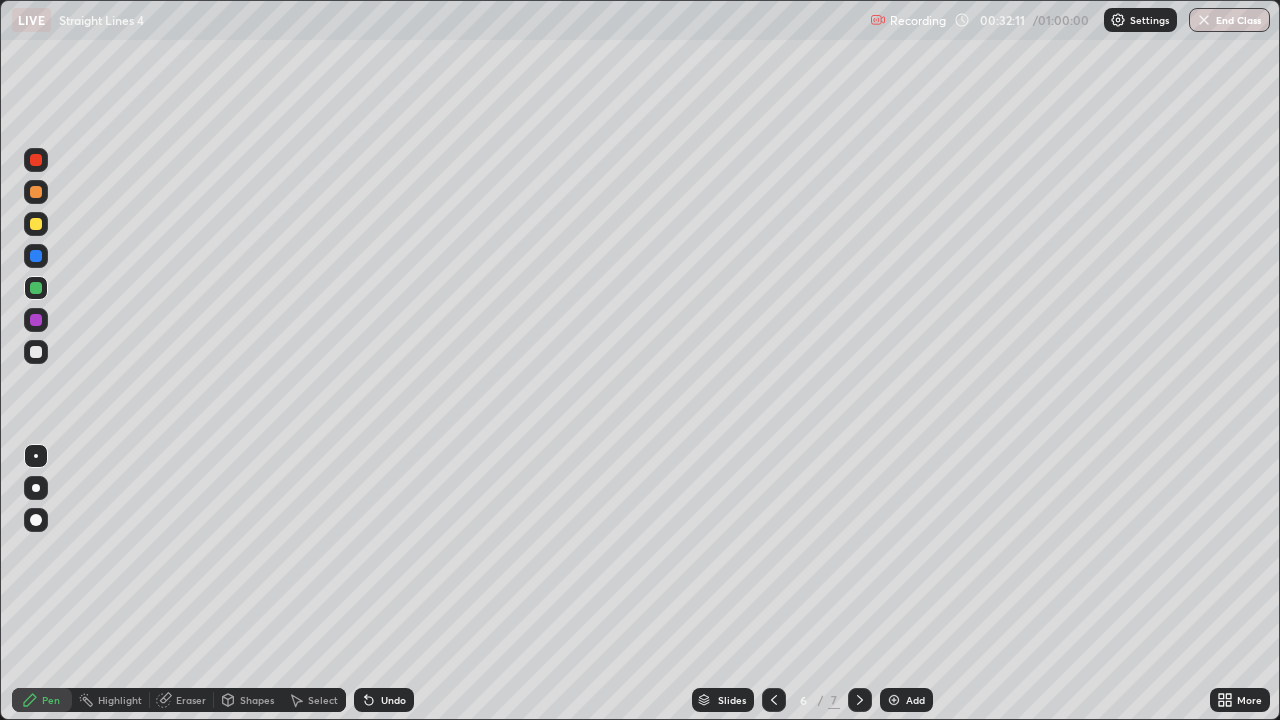 click 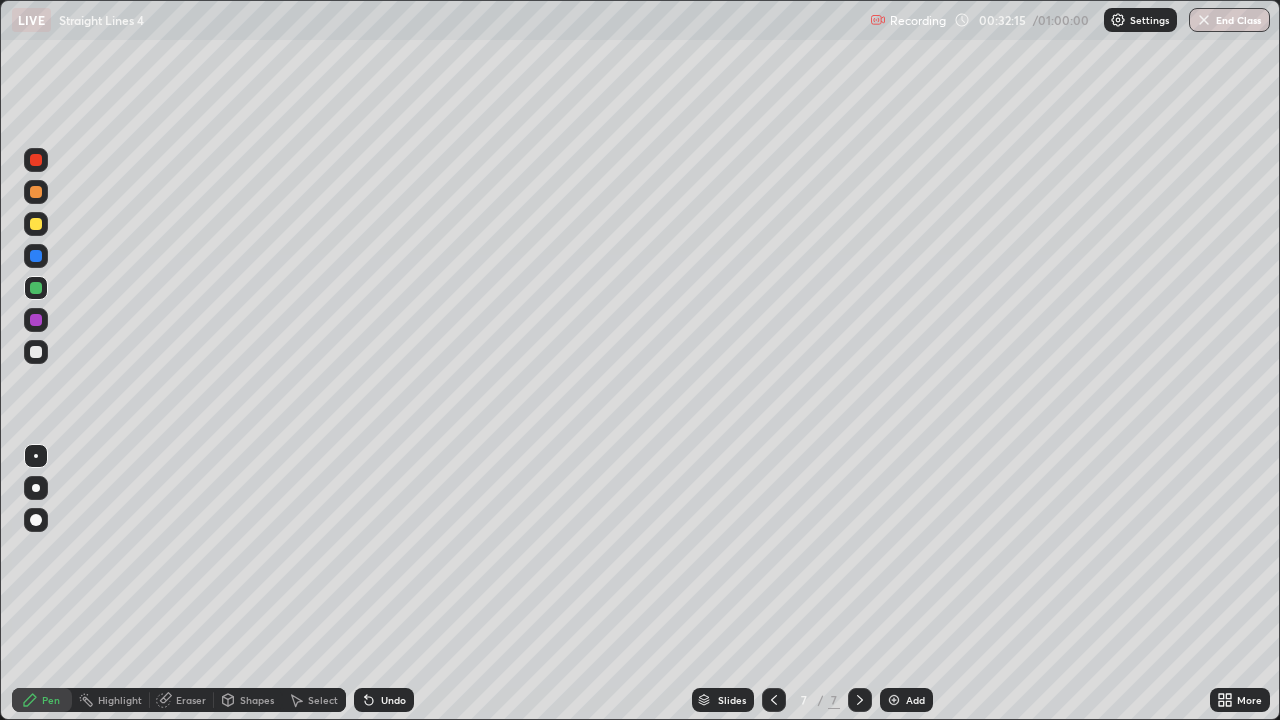 click at bounding box center (36, 224) 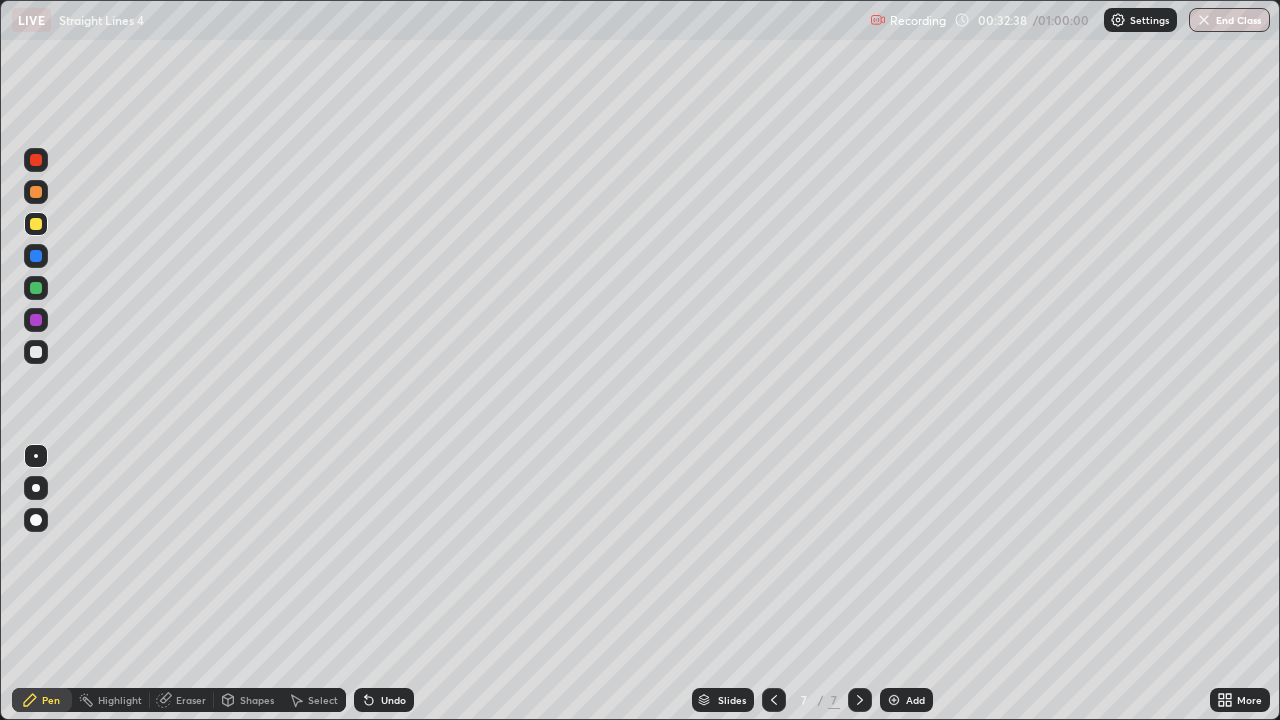 click on "Eraser" at bounding box center [191, 700] 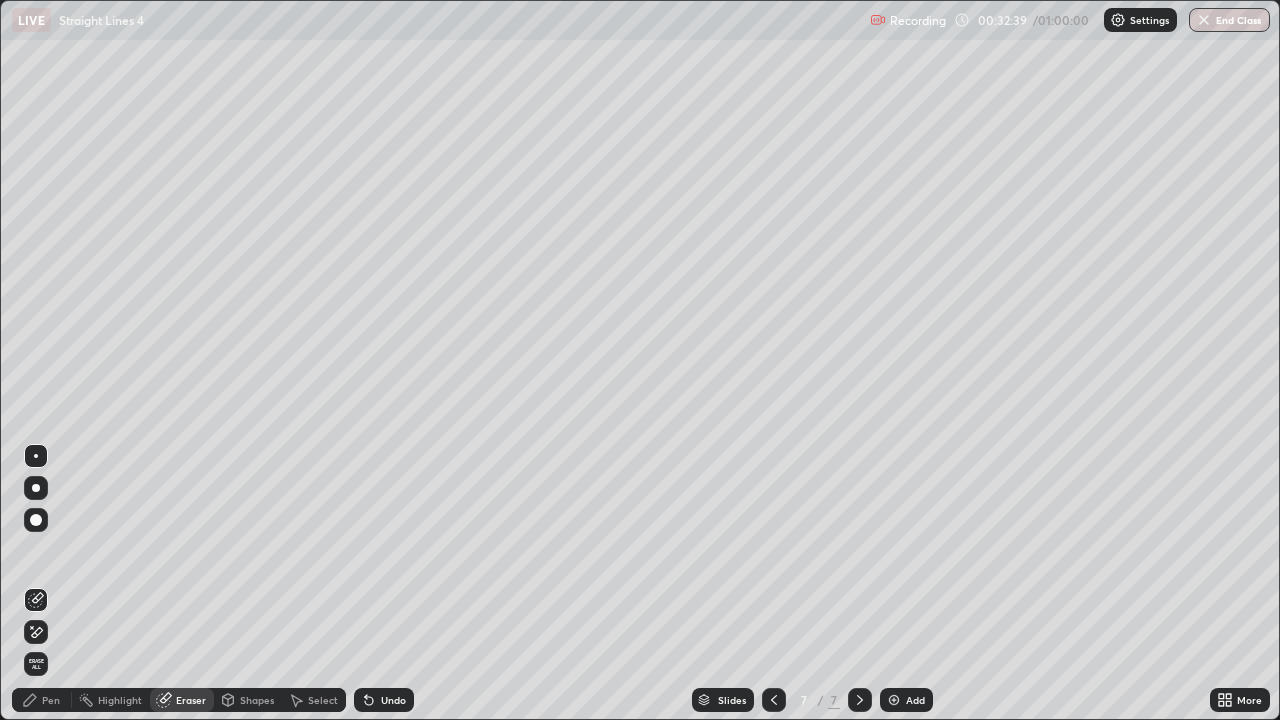 click on "Eraser" at bounding box center [191, 700] 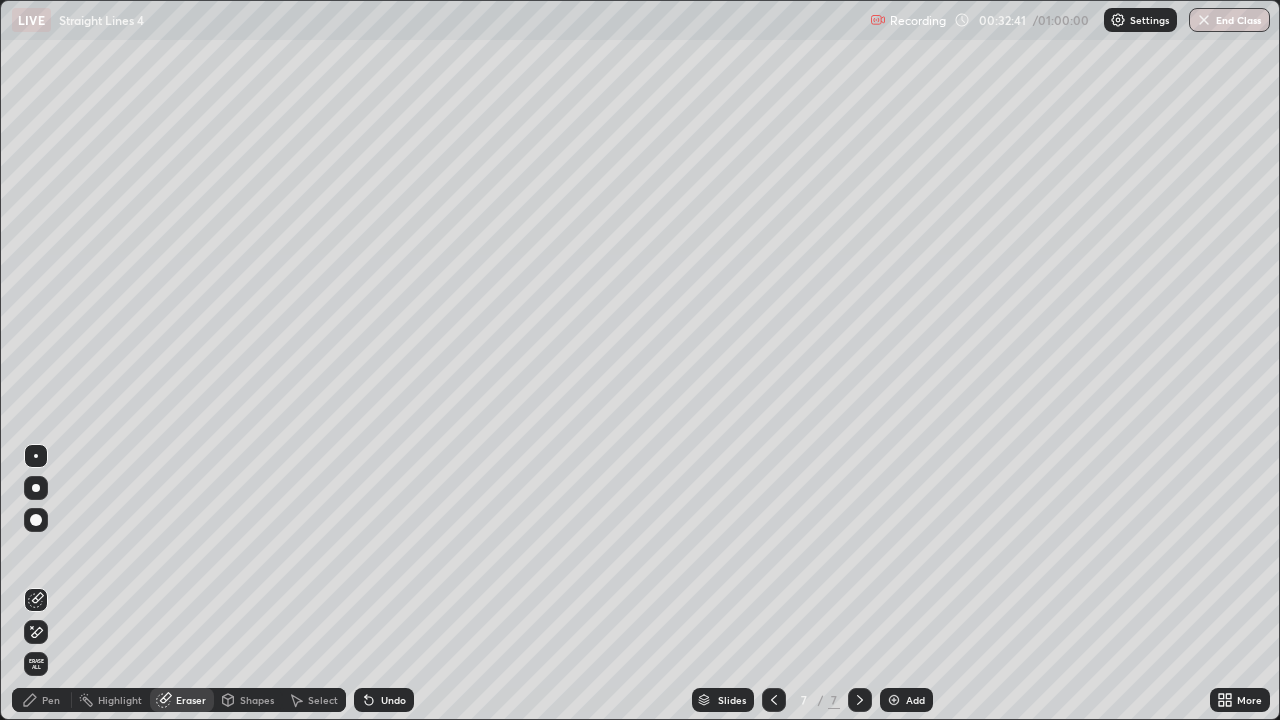 click on "Pen" at bounding box center [51, 700] 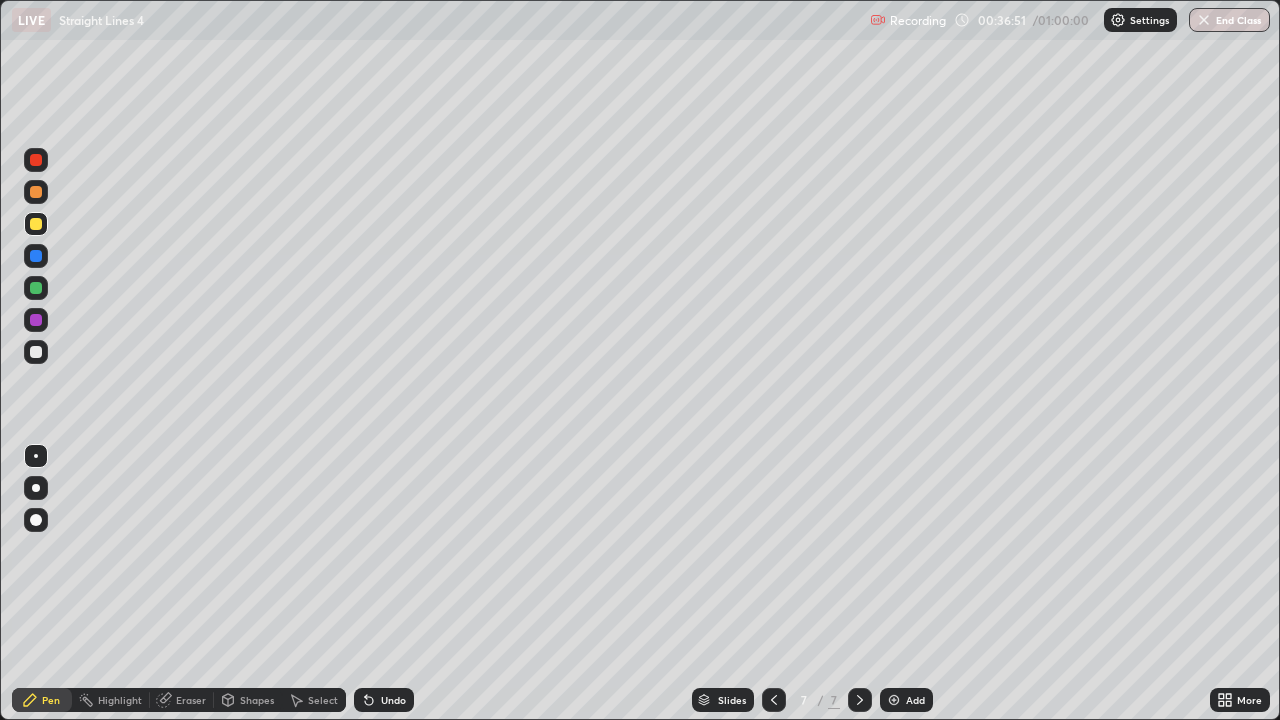 click 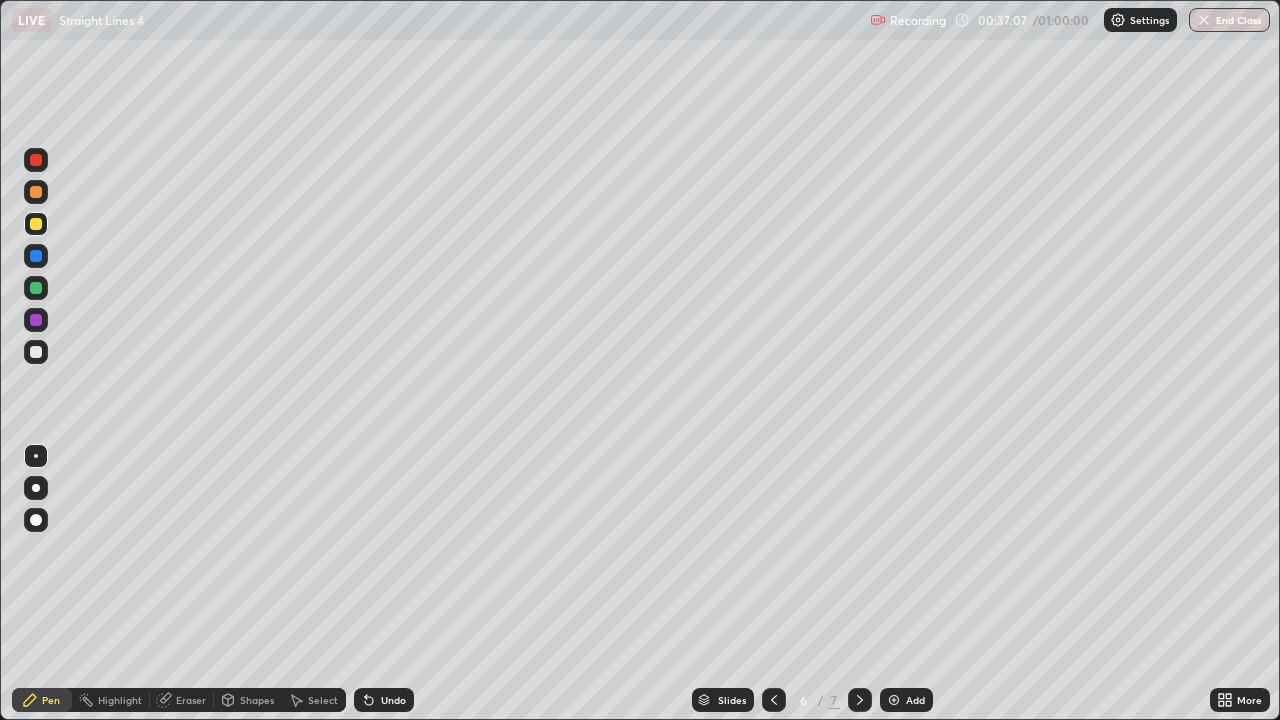 click on "Eraser" at bounding box center (191, 700) 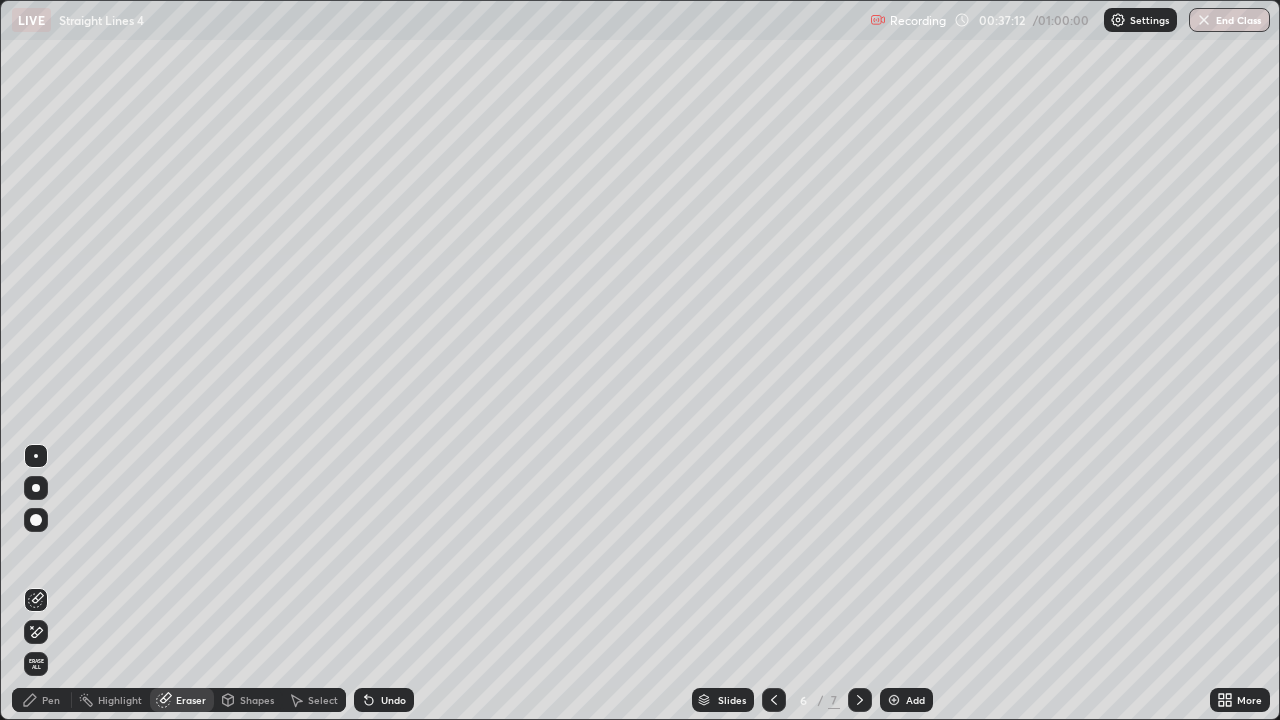 click on "Pen" at bounding box center [42, 700] 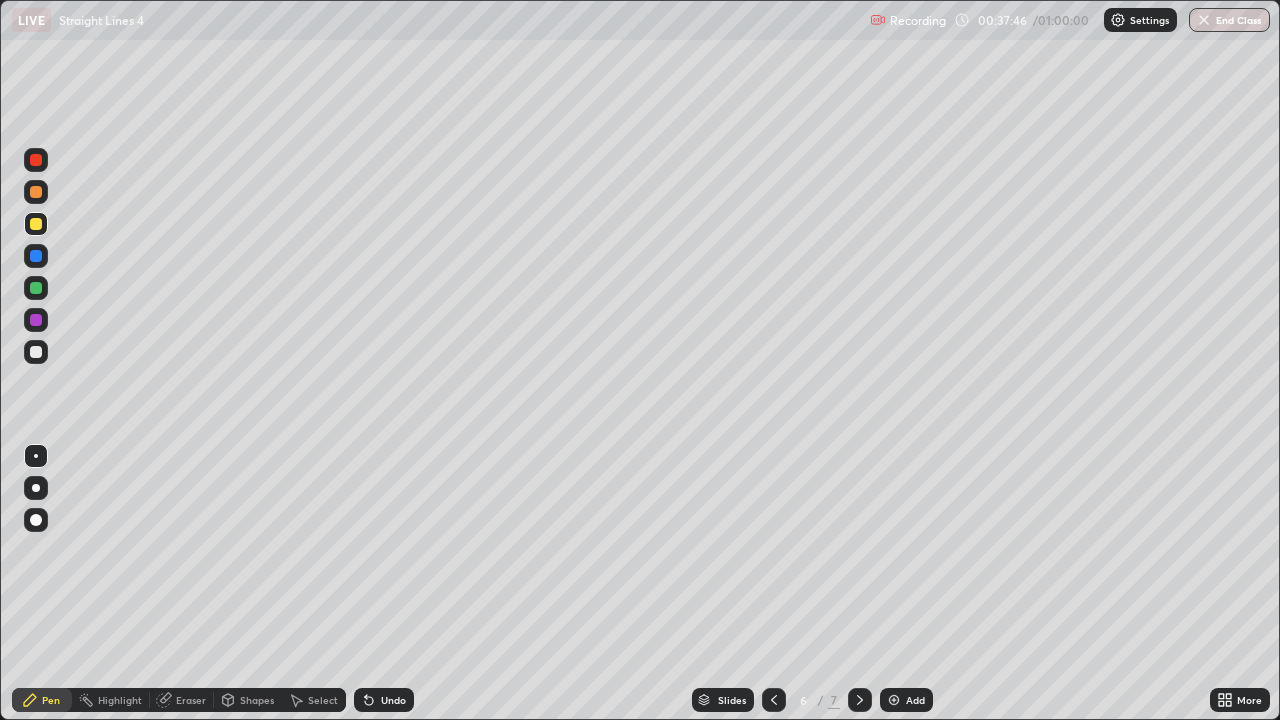 click 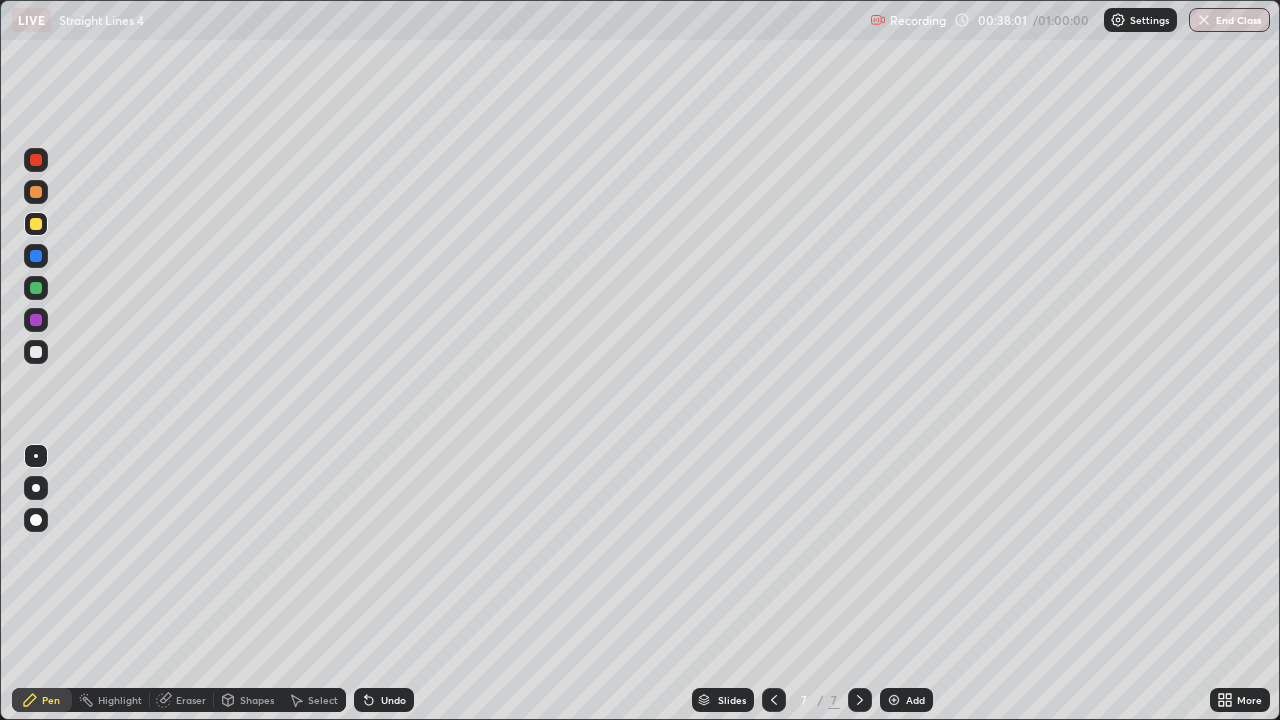 click on "Eraser" at bounding box center (191, 700) 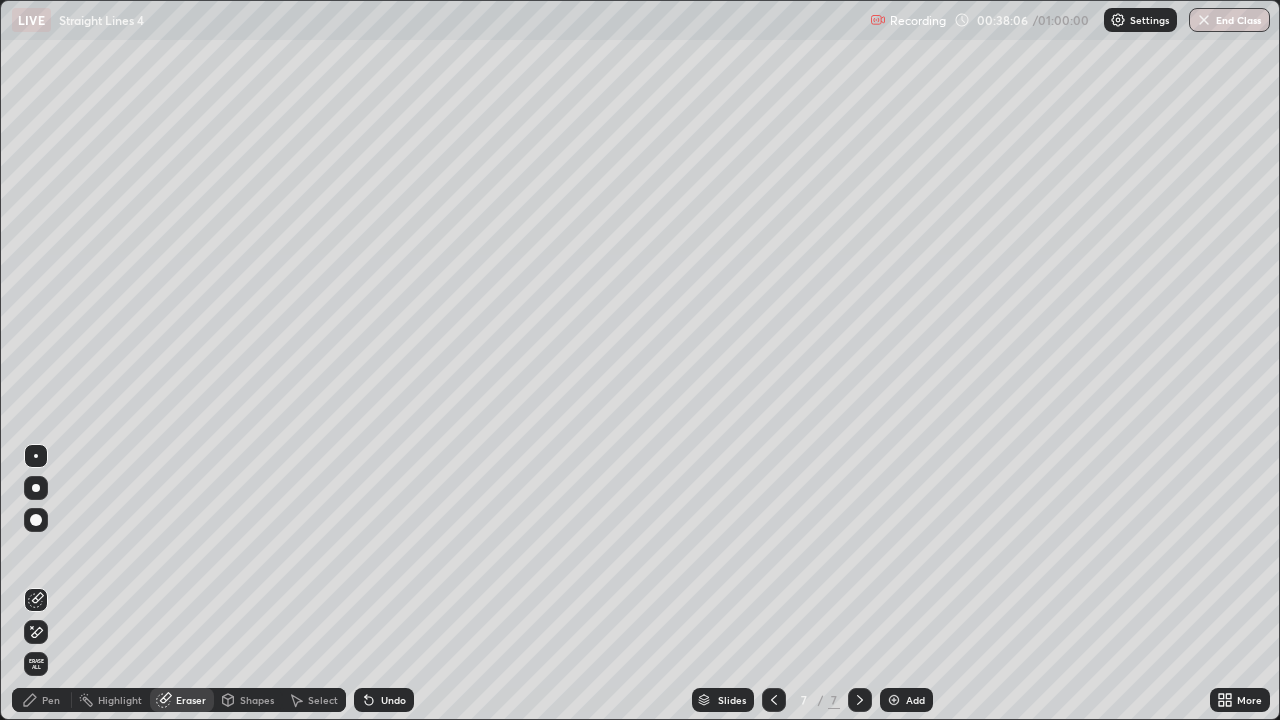 click on "Pen" at bounding box center (51, 700) 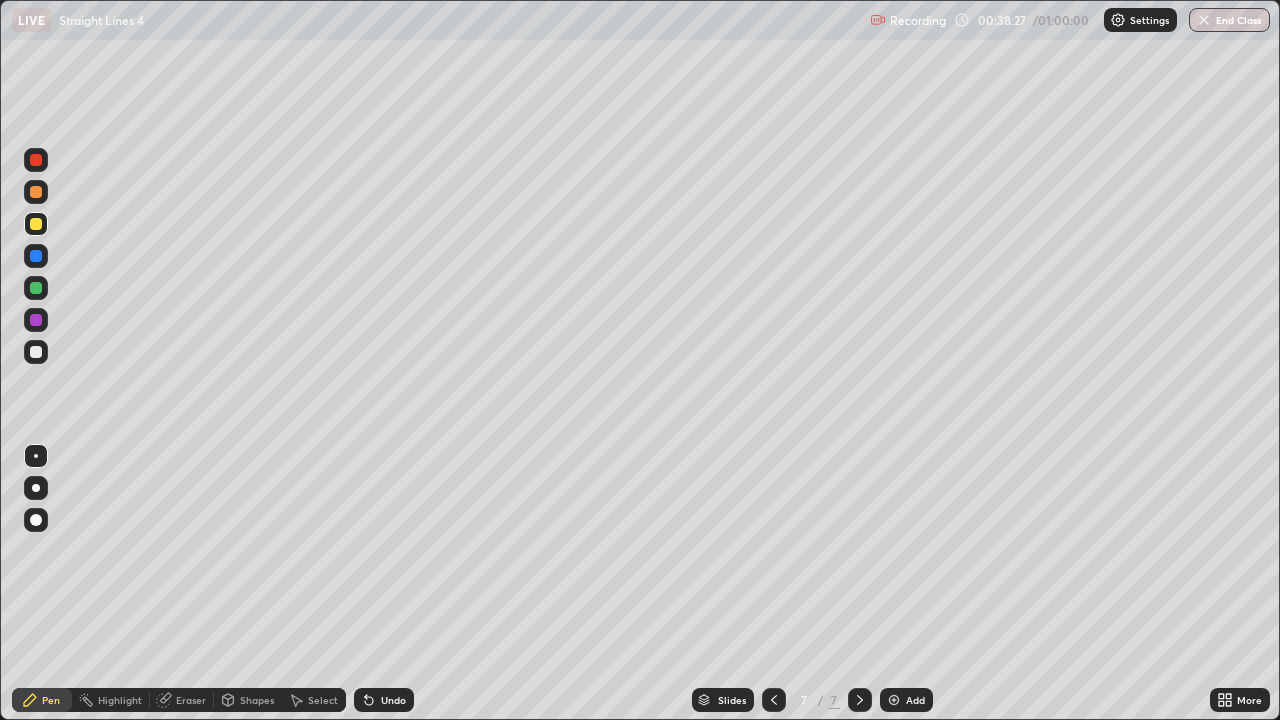 click on "Eraser" at bounding box center [191, 700] 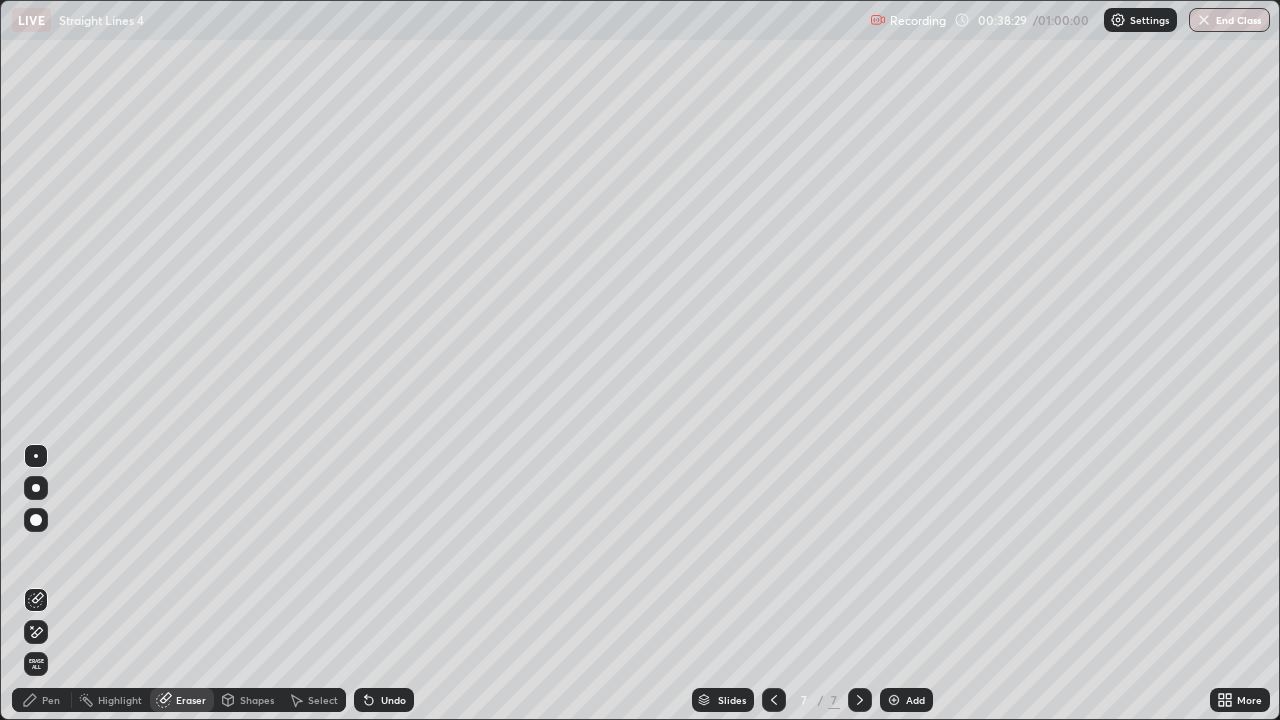 click on "Pen" at bounding box center (51, 700) 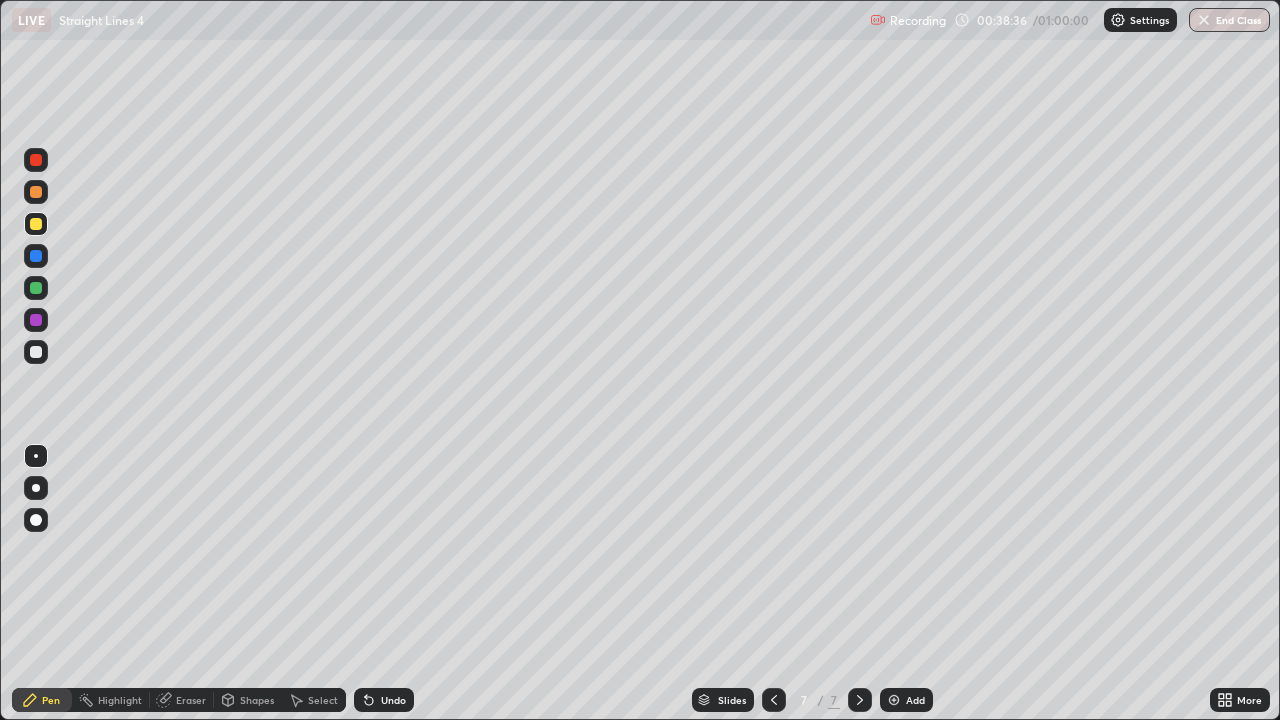 click on "Eraser" at bounding box center (191, 700) 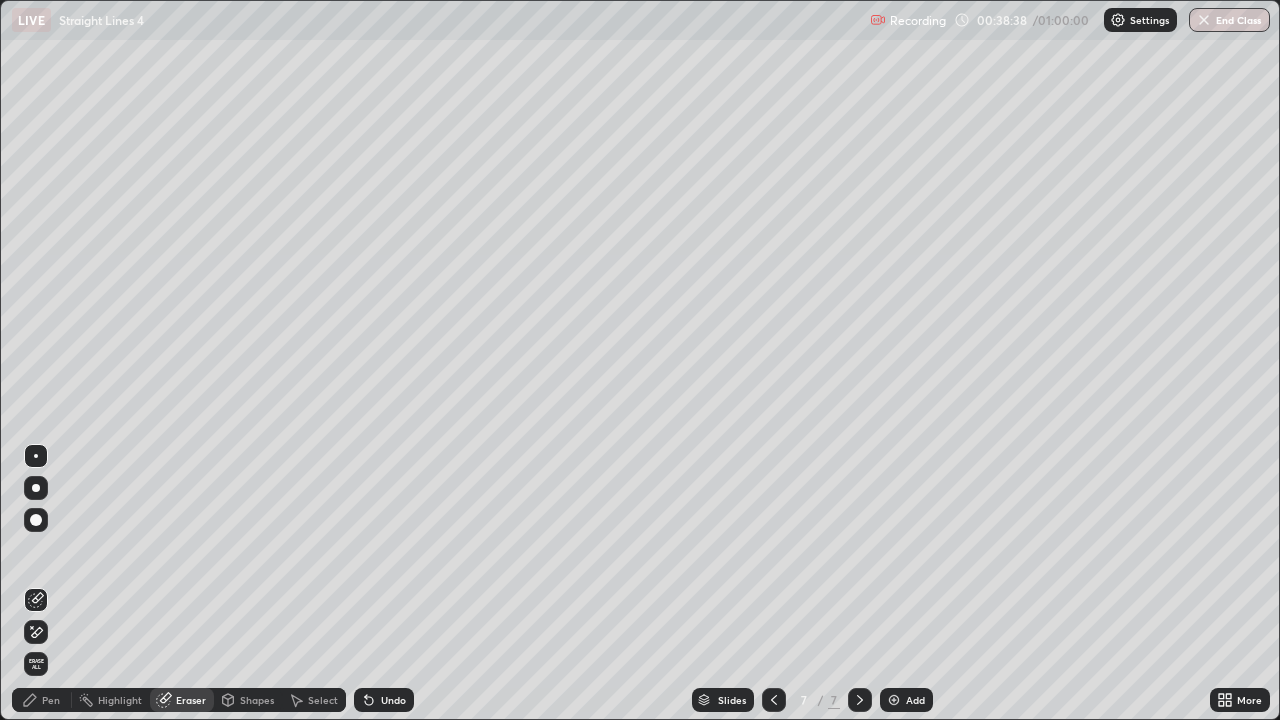click on "Pen" at bounding box center (51, 700) 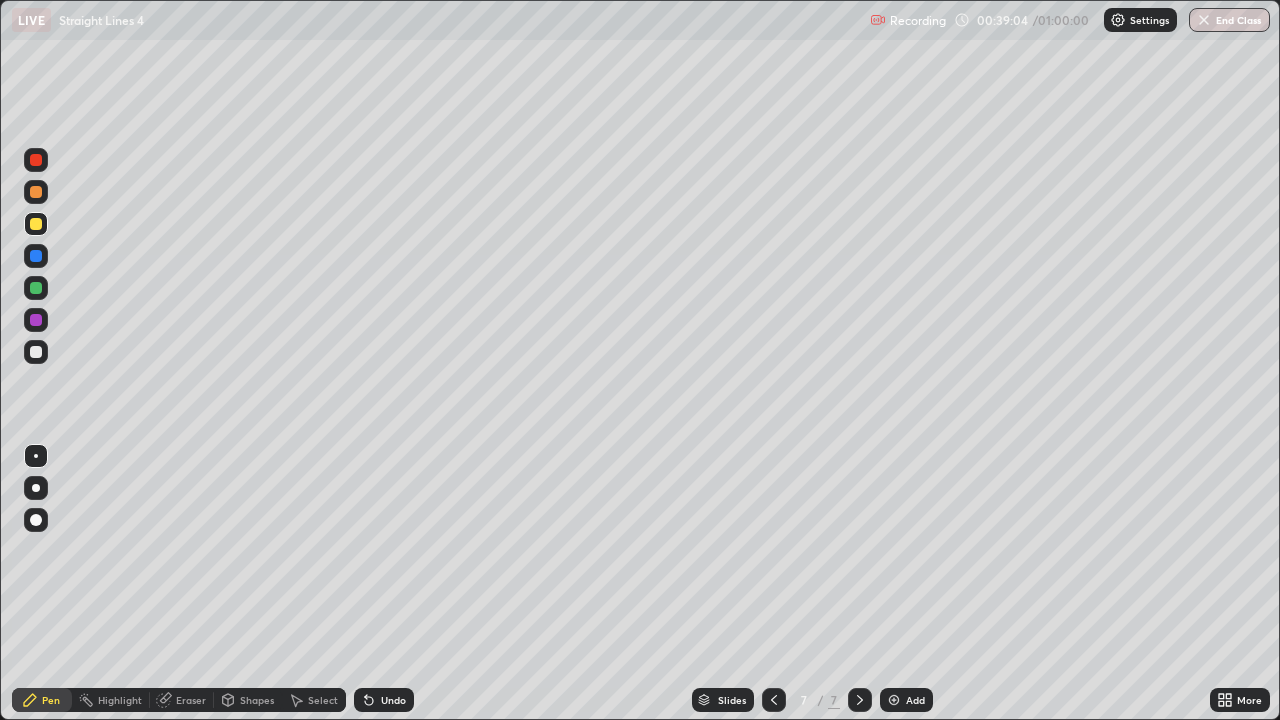 click 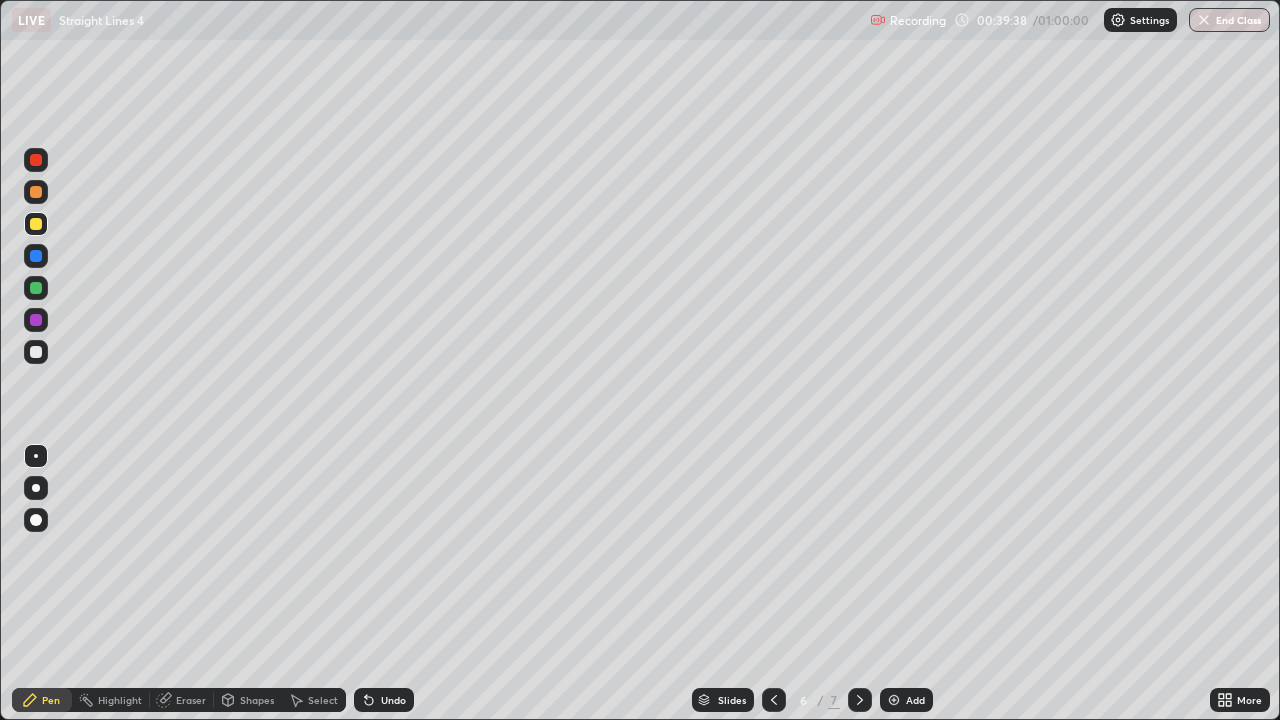click 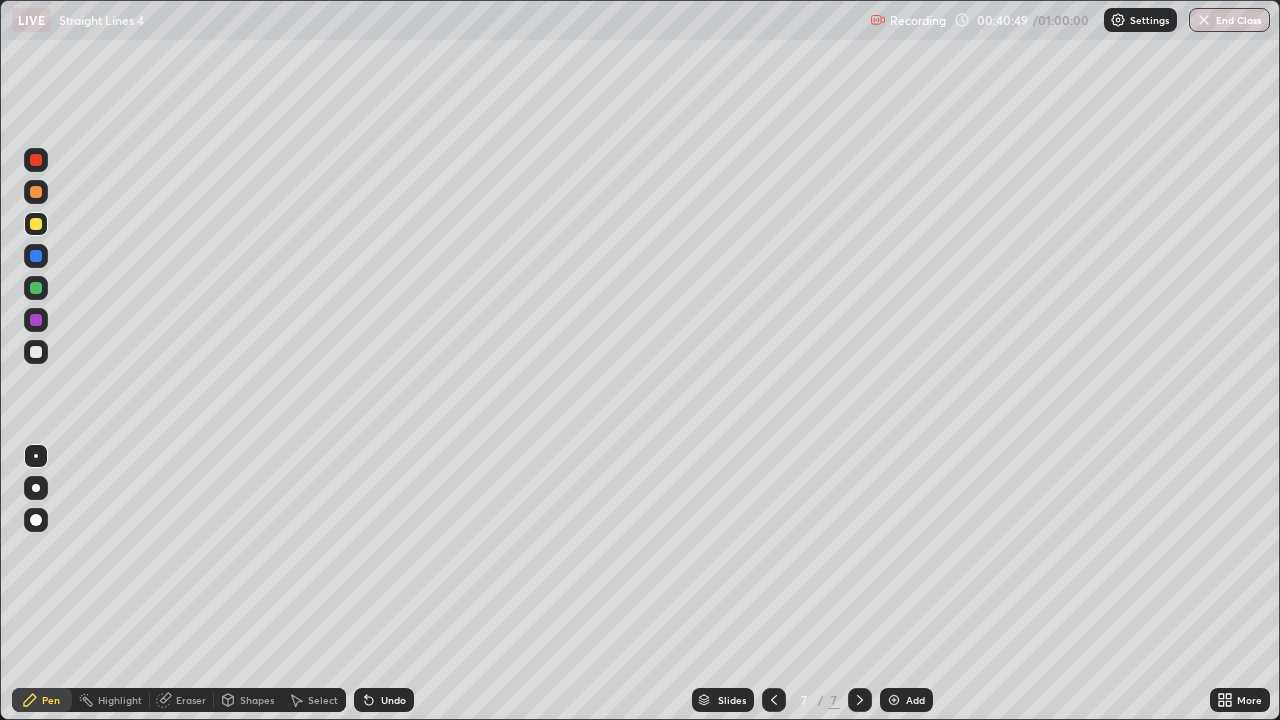 click on "End Class" at bounding box center (1229, 20) 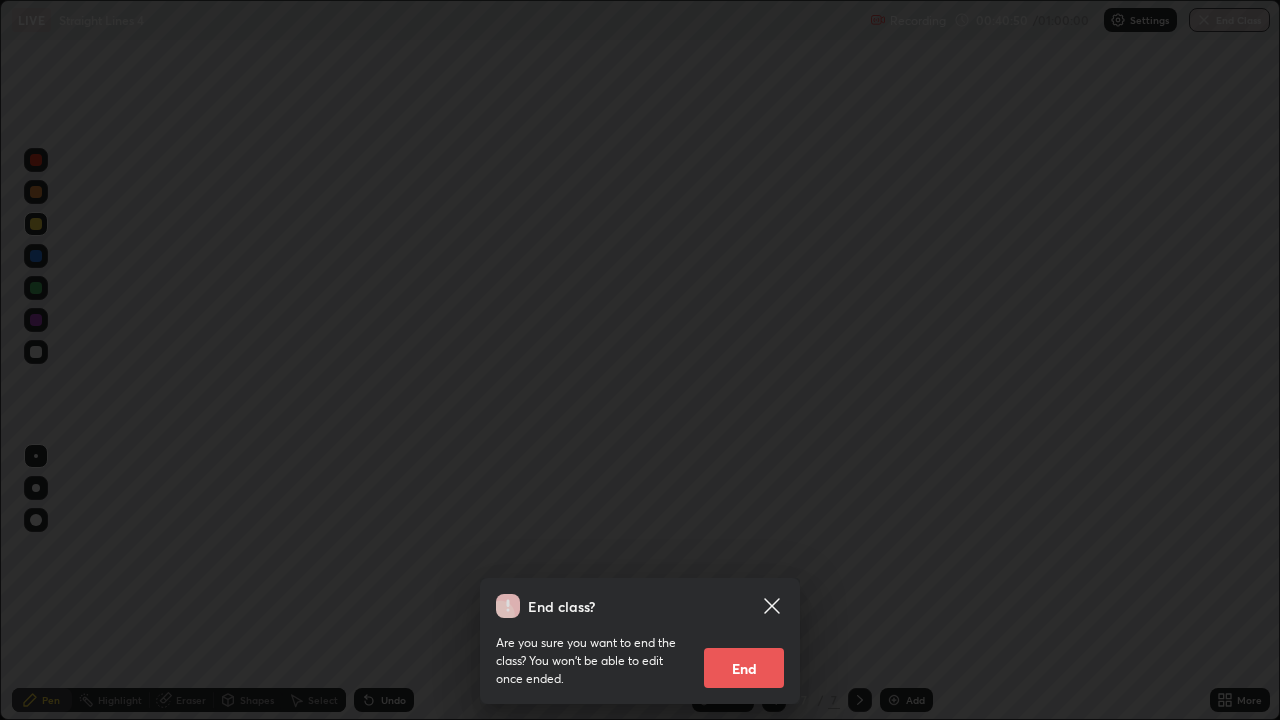 click on "End" at bounding box center (744, 668) 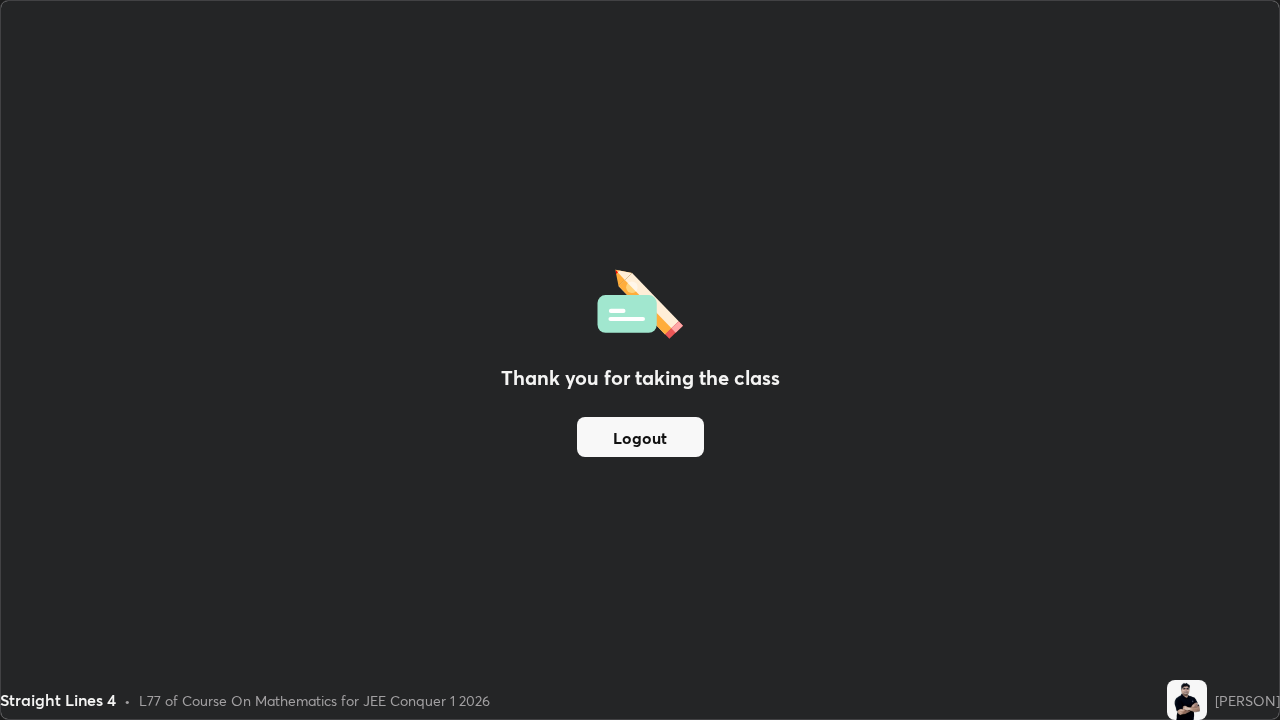 click on "Logout" at bounding box center (640, 437) 